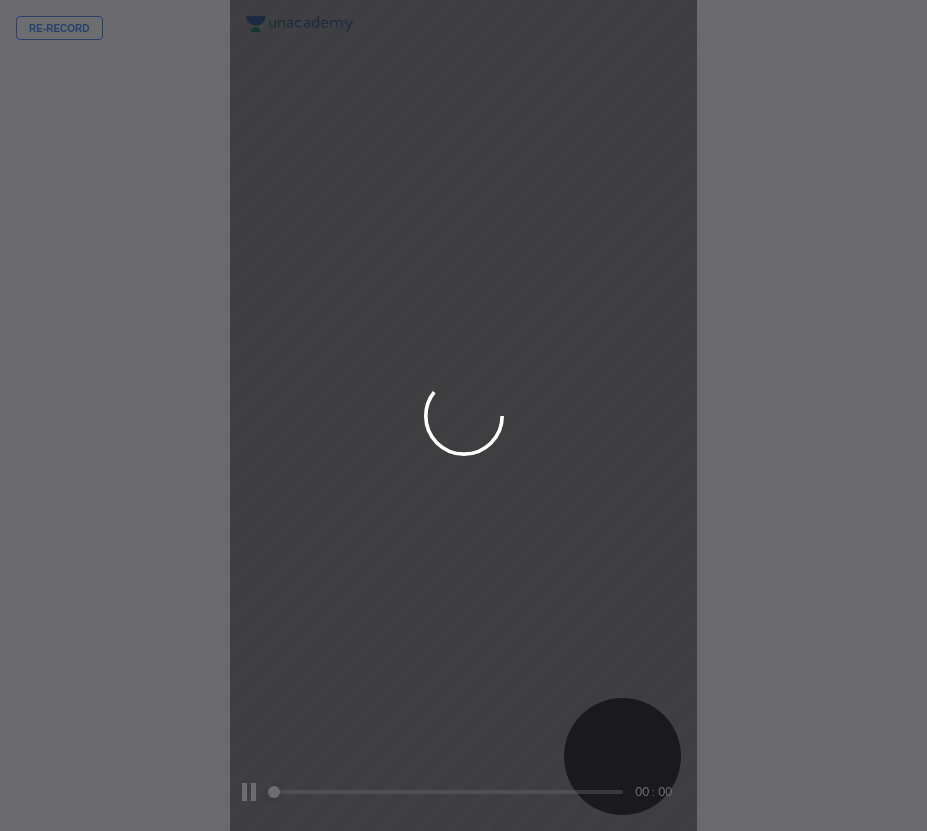 scroll, scrollTop: 0, scrollLeft: 0, axis: both 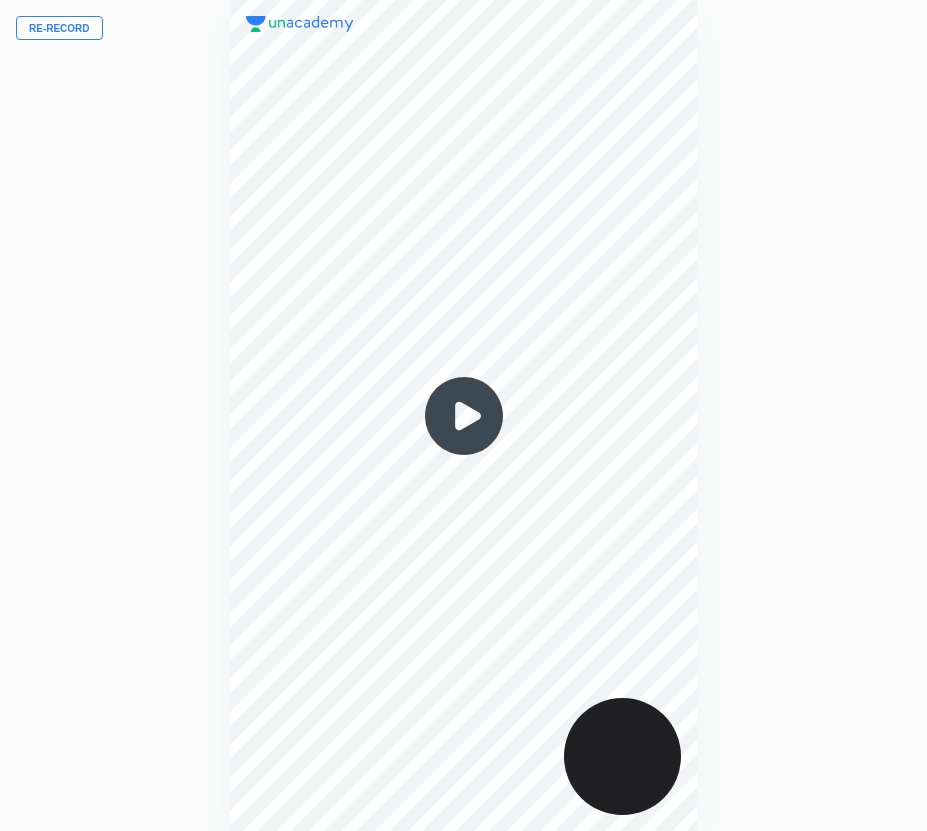 click on "Re-record" at bounding box center (59, 28) 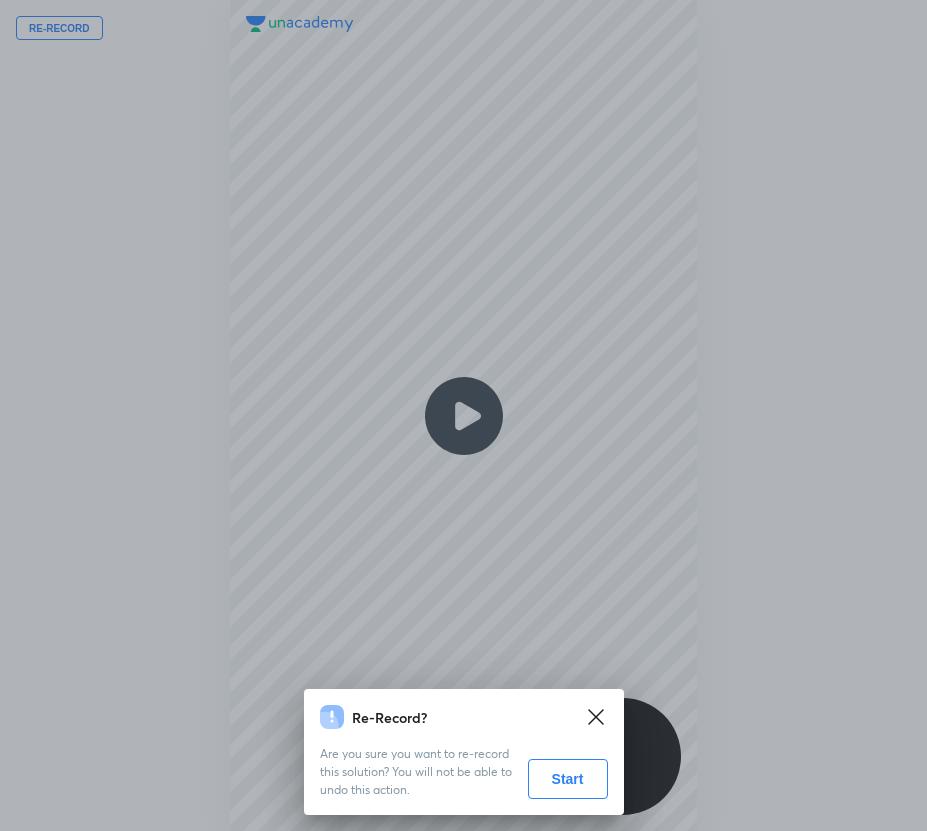 click on "Start" at bounding box center [568, 779] 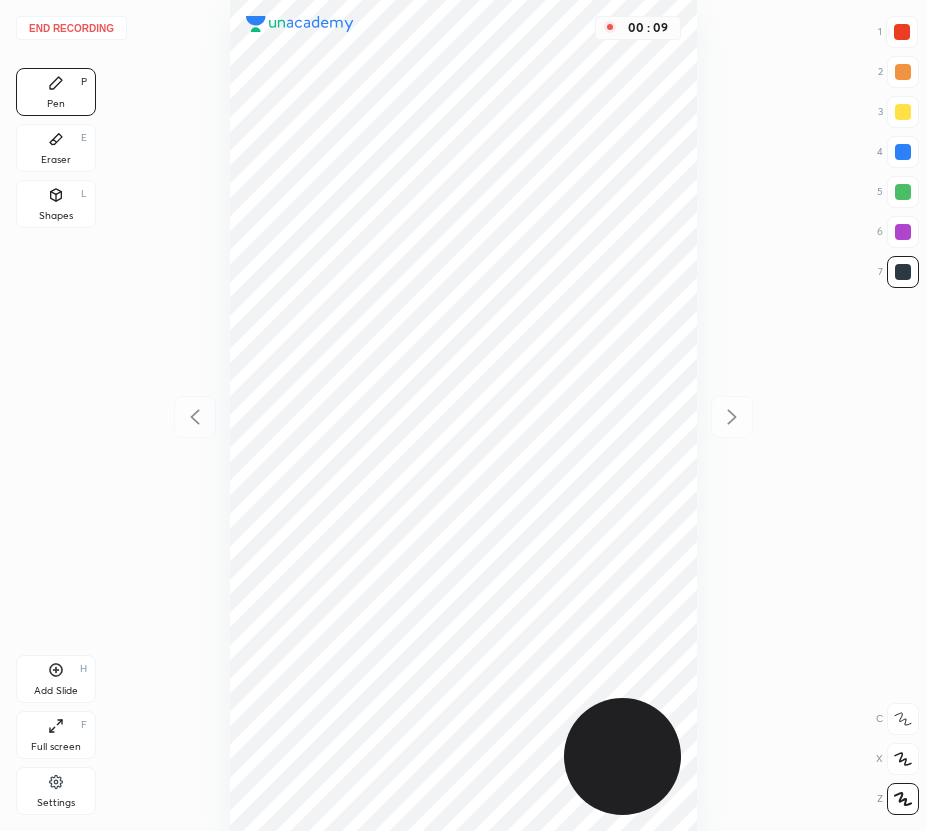 drag, startPoint x: 59, startPoint y: 95, endPoint x: 73, endPoint y: 124, distance: 32.202484 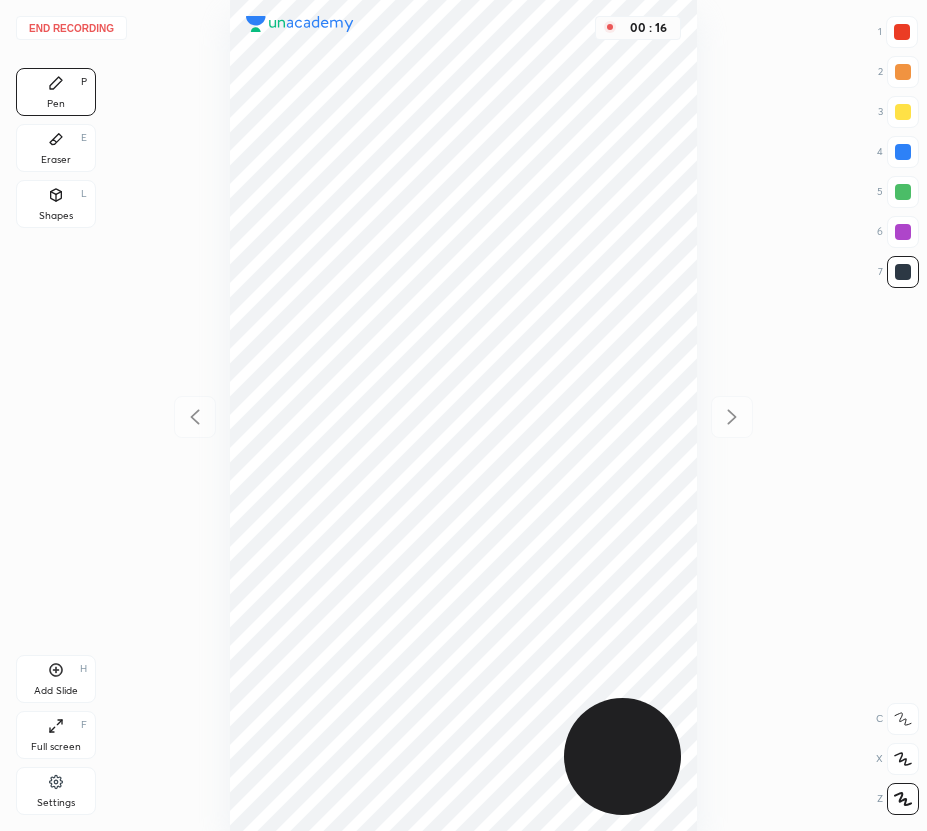 click on "Shapes" at bounding box center [56, 216] 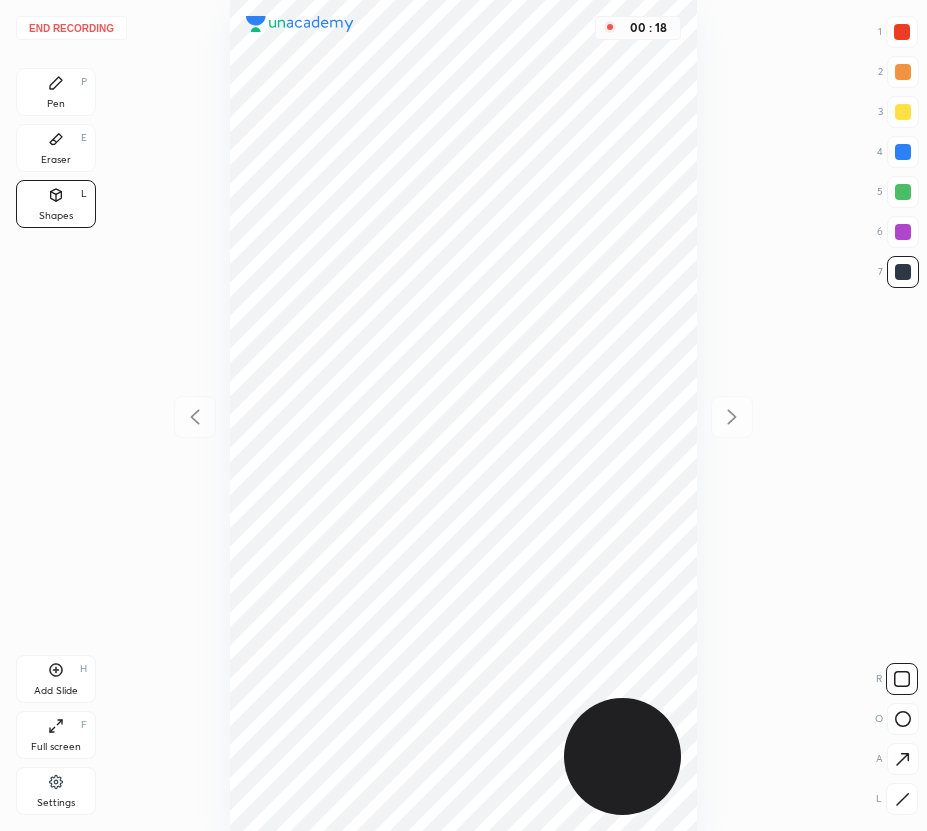 click at bounding box center (902, 799) 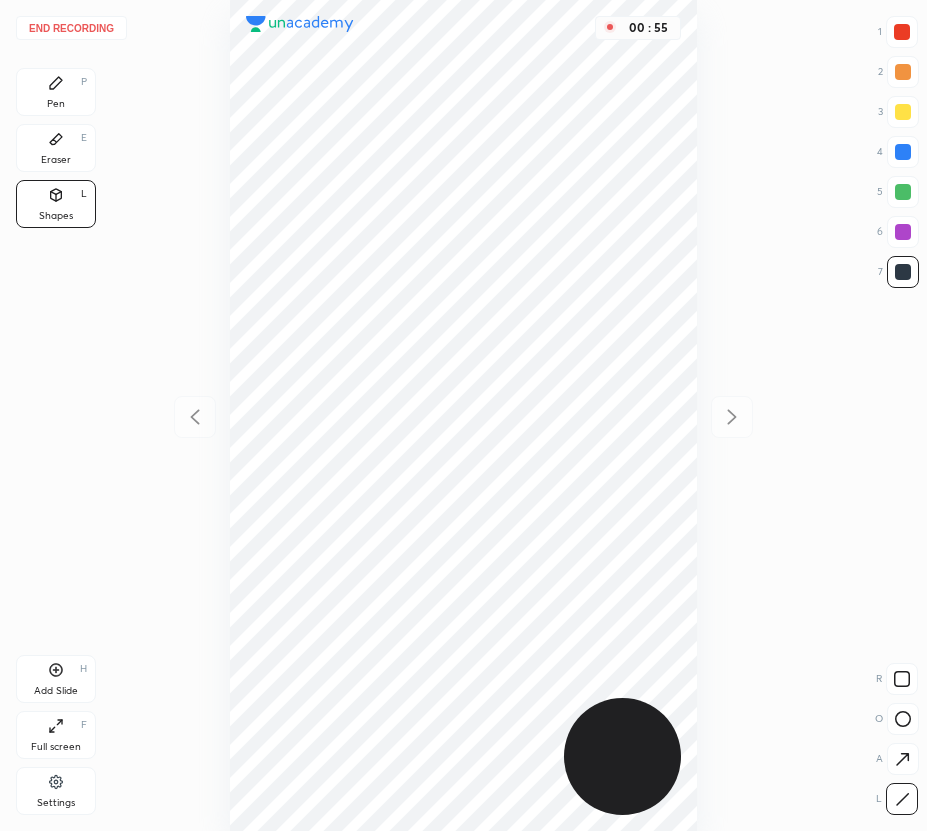 click on "Pen P" at bounding box center [56, 92] 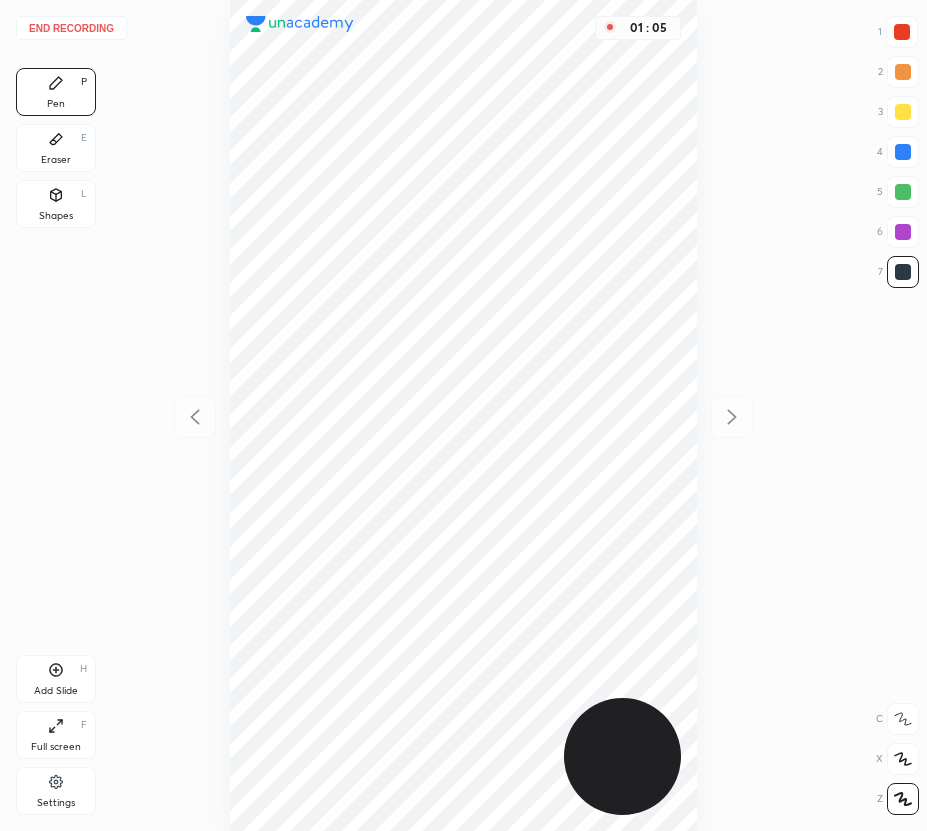 click at bounding box center (902, 32) 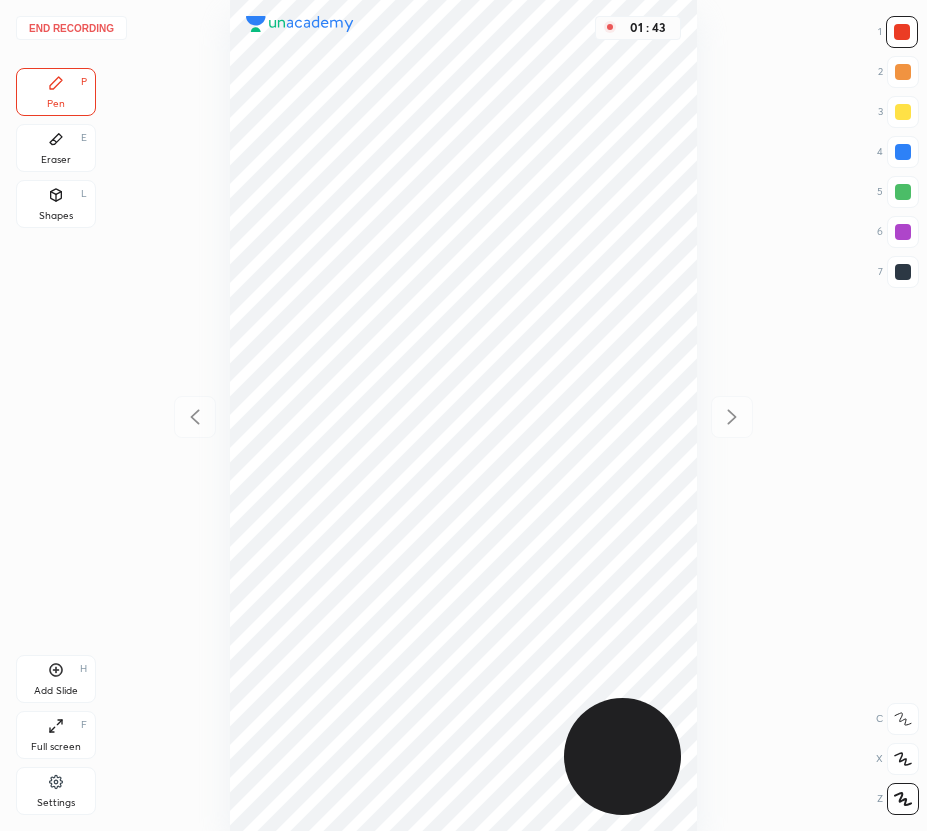 click 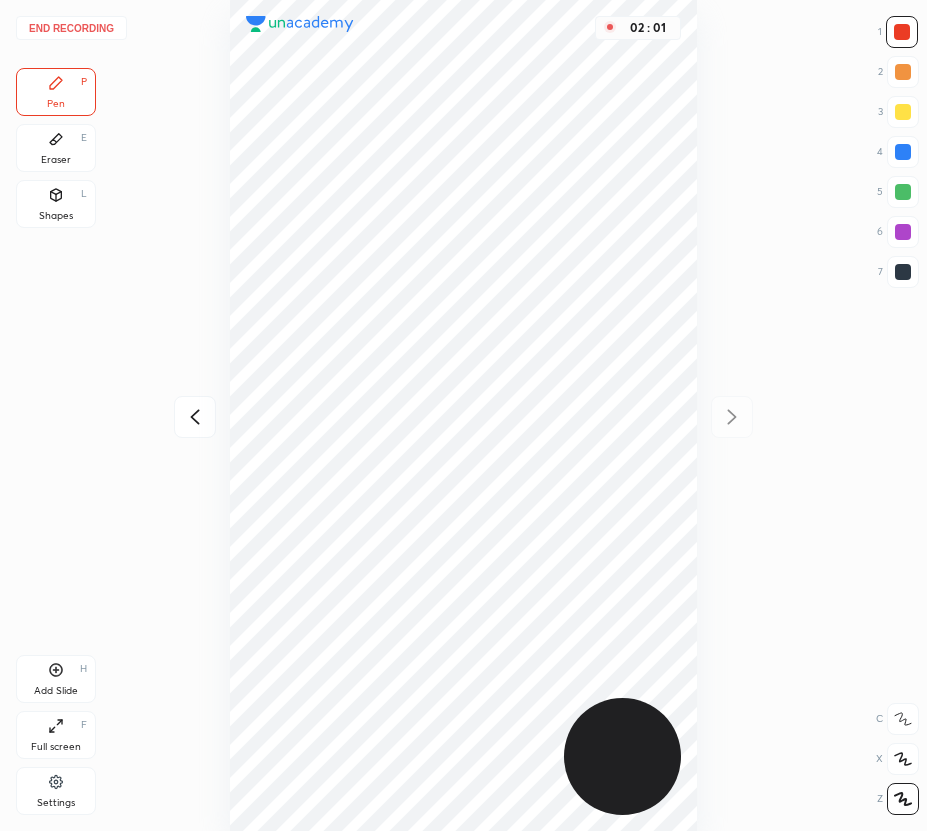 click 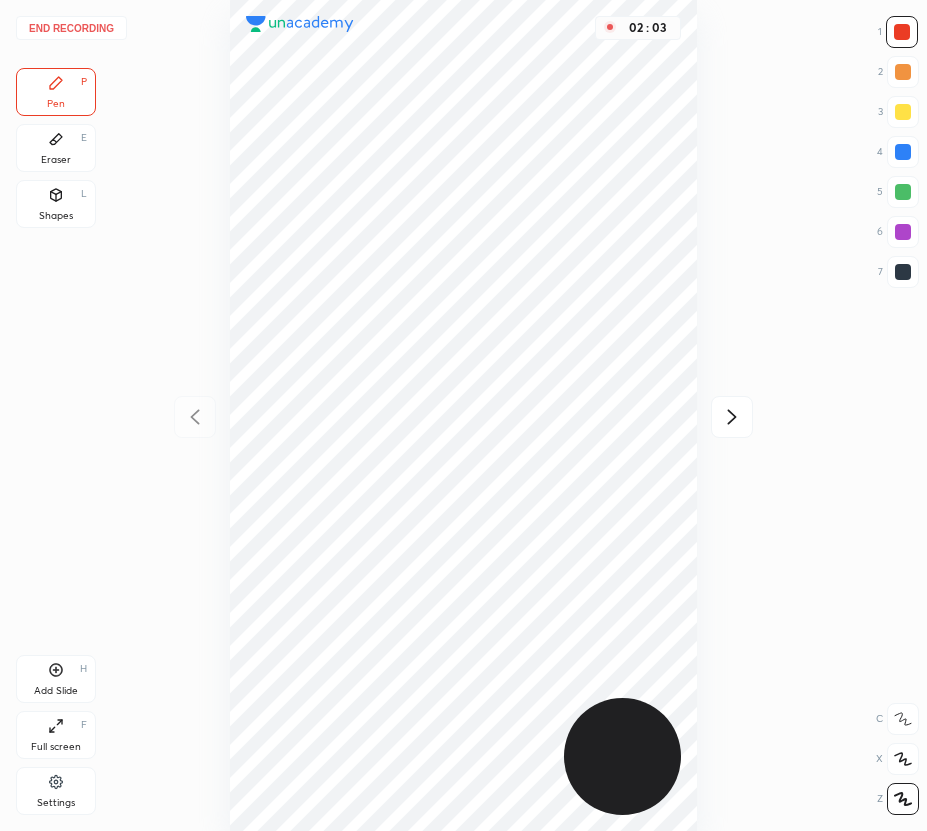 click at bounding box center (903, 152) 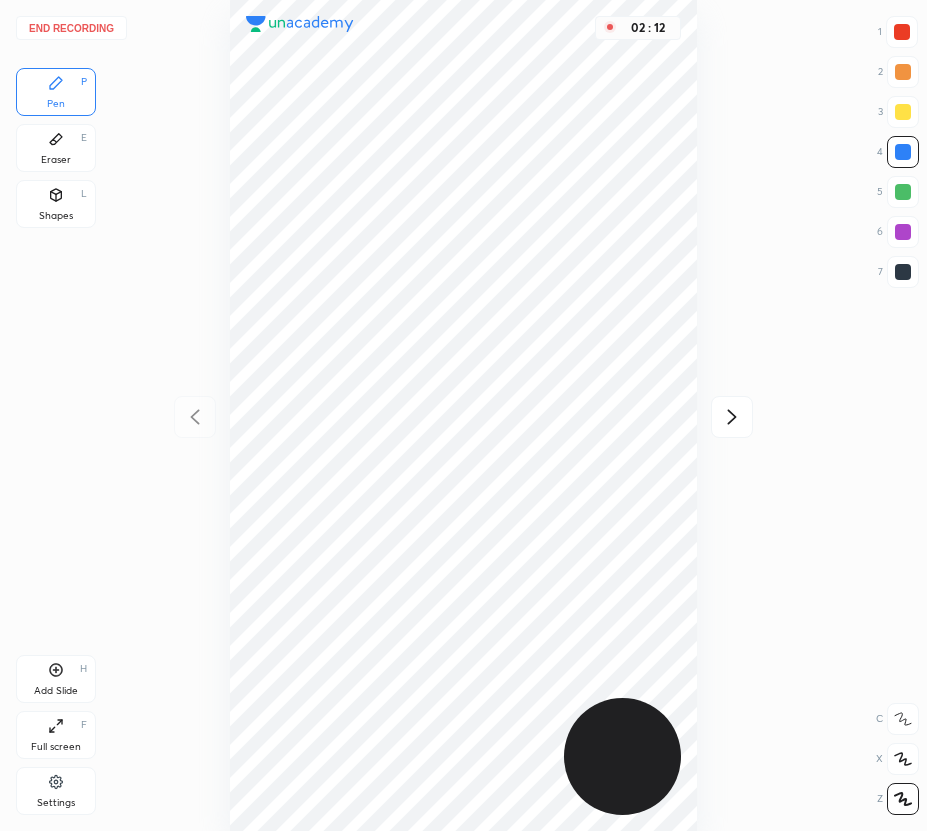 click 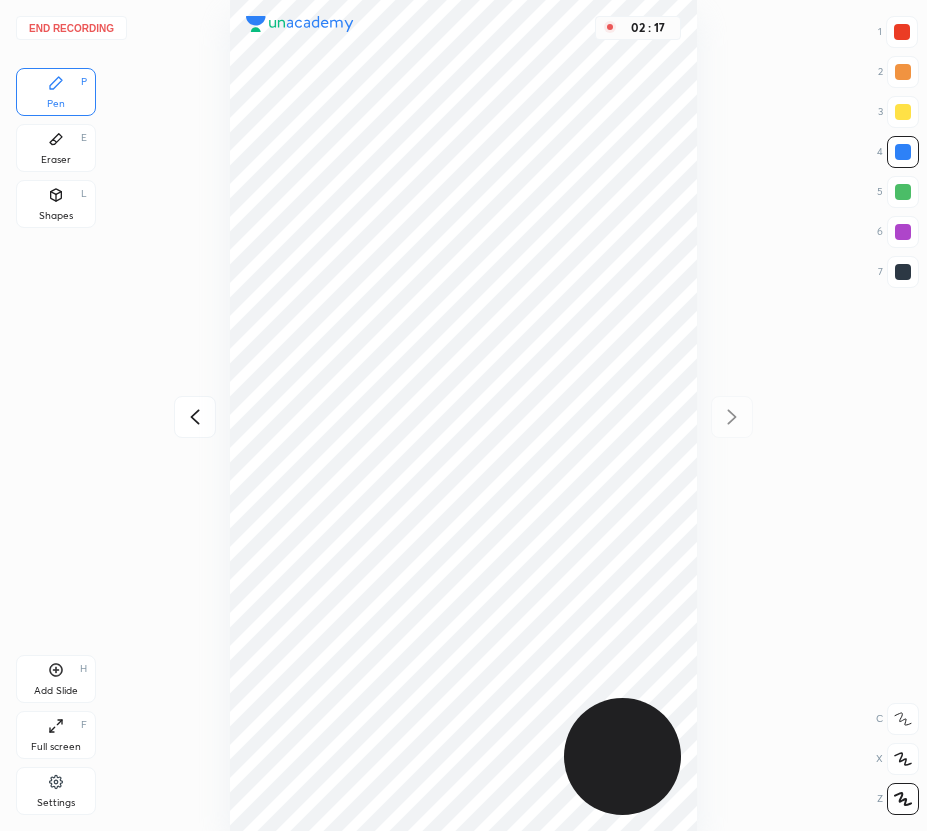 drag, startPoint x: 60, startPoint y: 165, endPoint x: 86, endPoint y: 168, distance: 26.172504 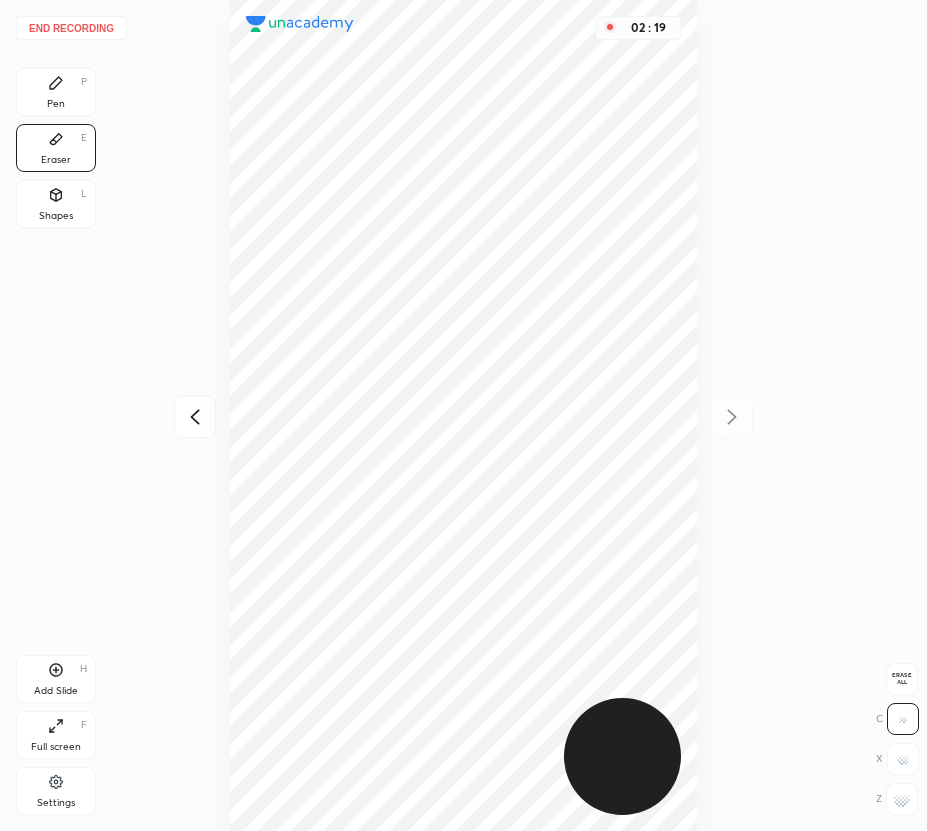 drag, startPoint x: 61, startPoint y: 105, endPoint x: 223, endPoint y: 272, distance: 232.665 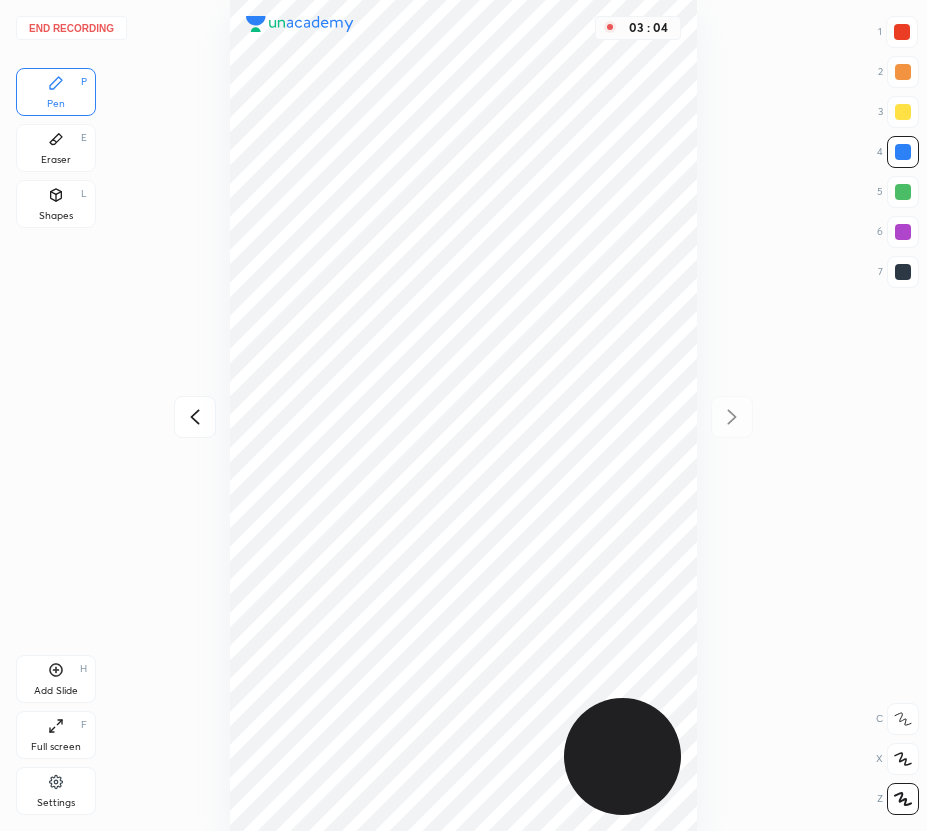 click 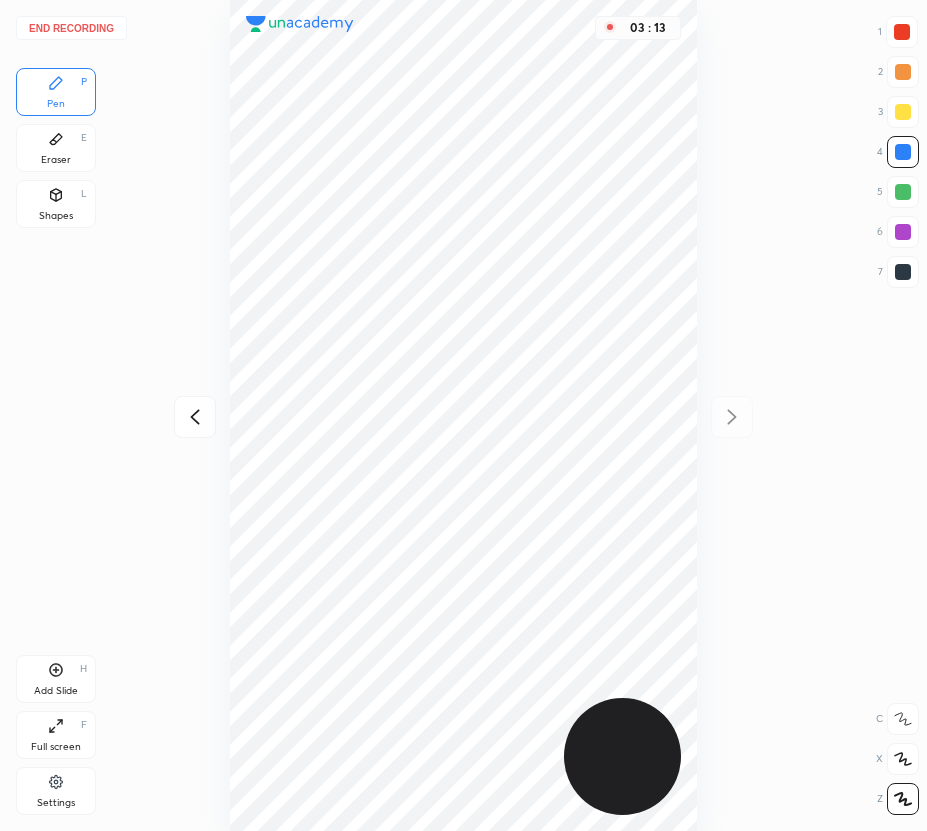 click 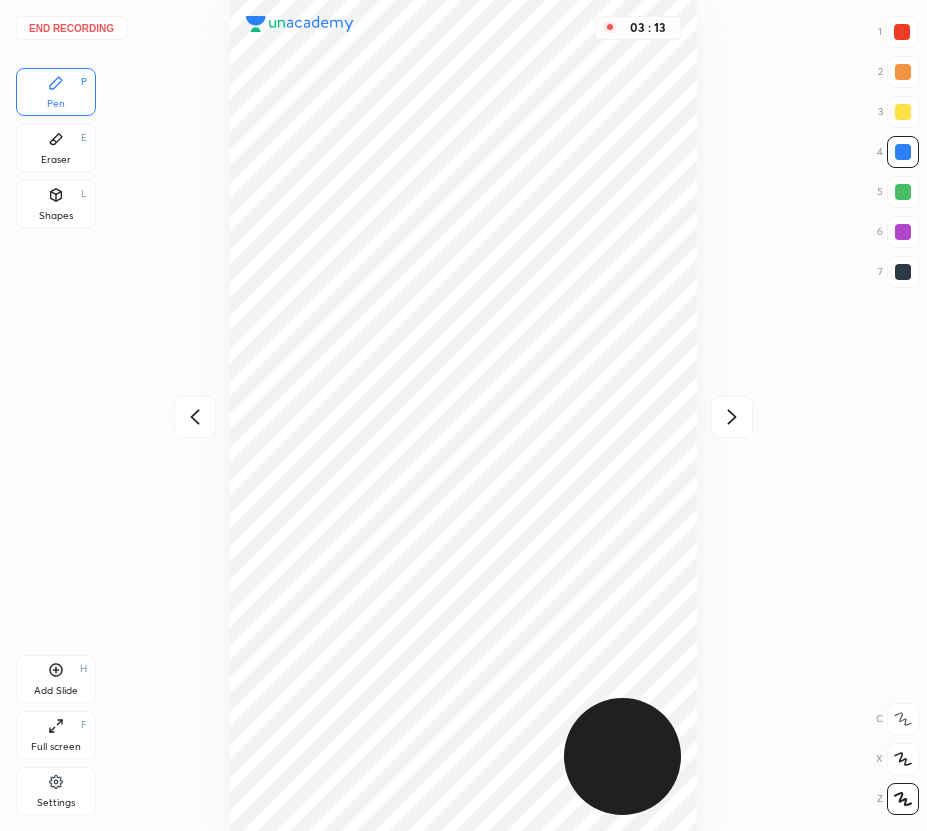 click 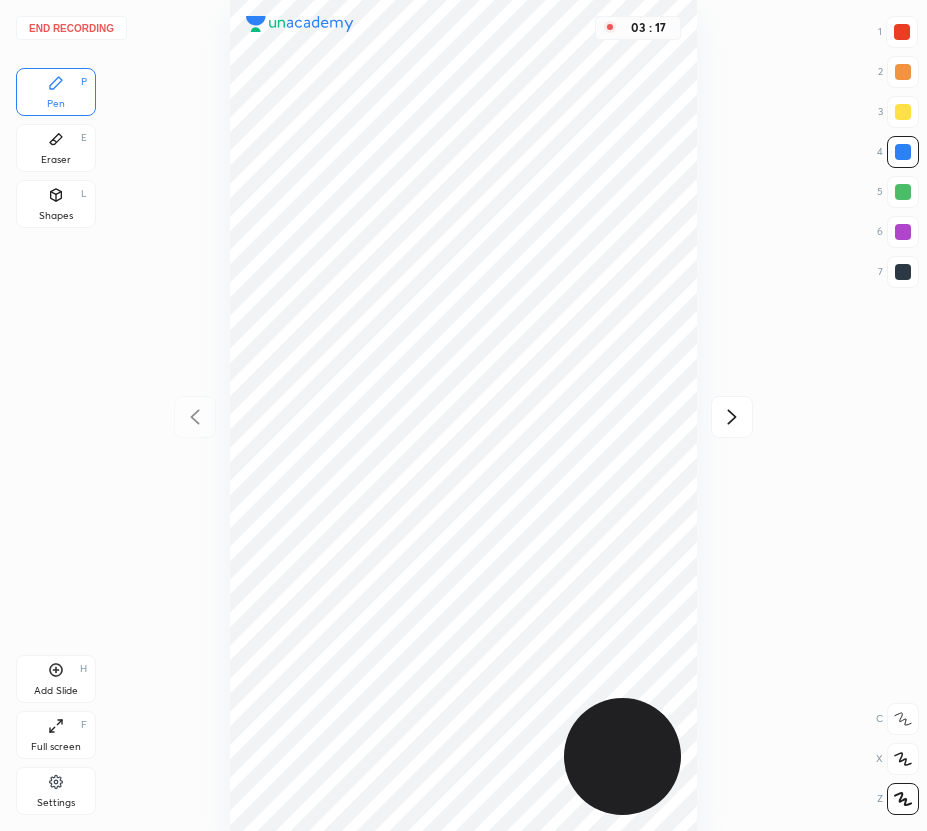 click 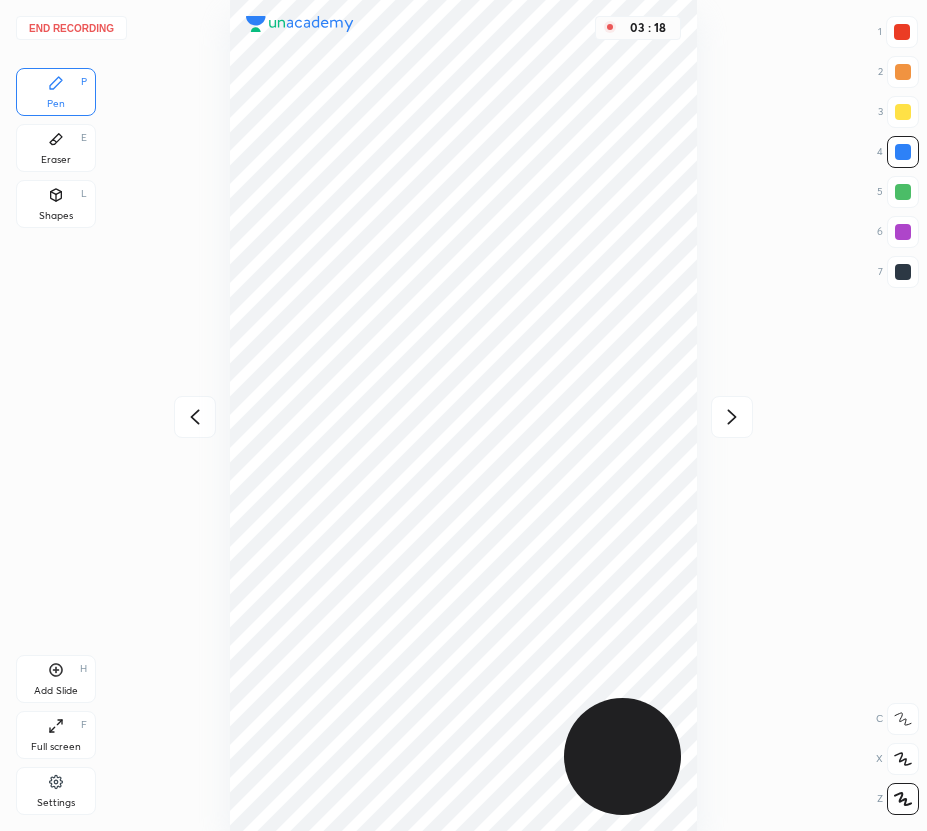 drag, startPoint x: 200, startPoint y: 416, endPoint x: 223, endPoint y: 408, distance: 24.351591 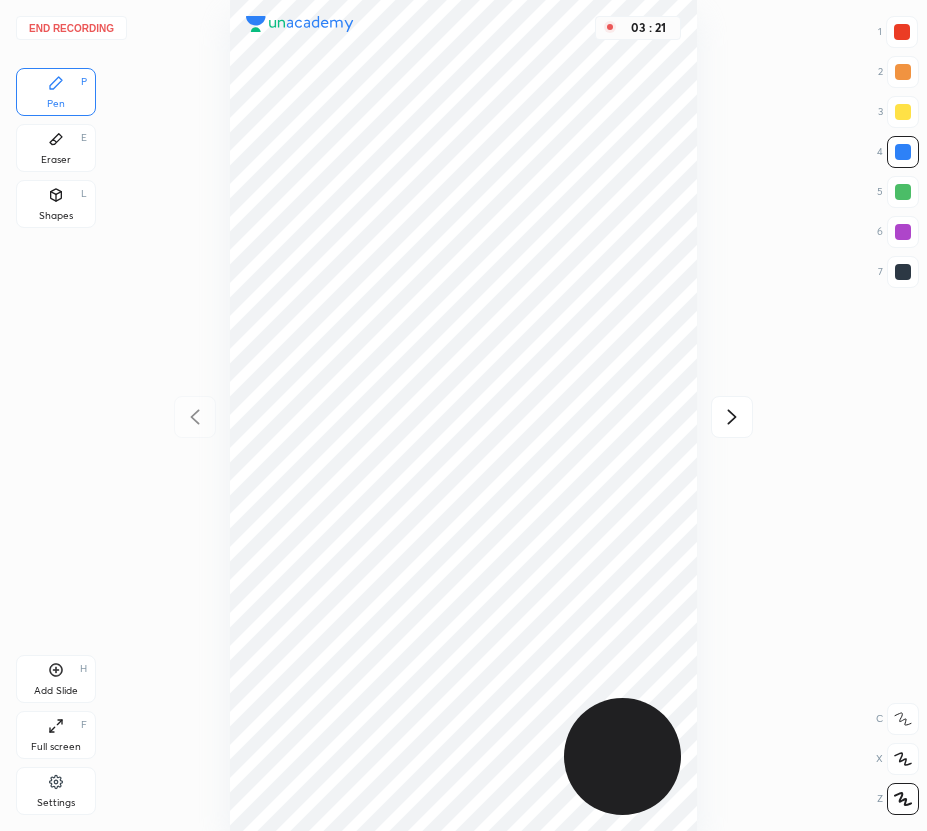 click 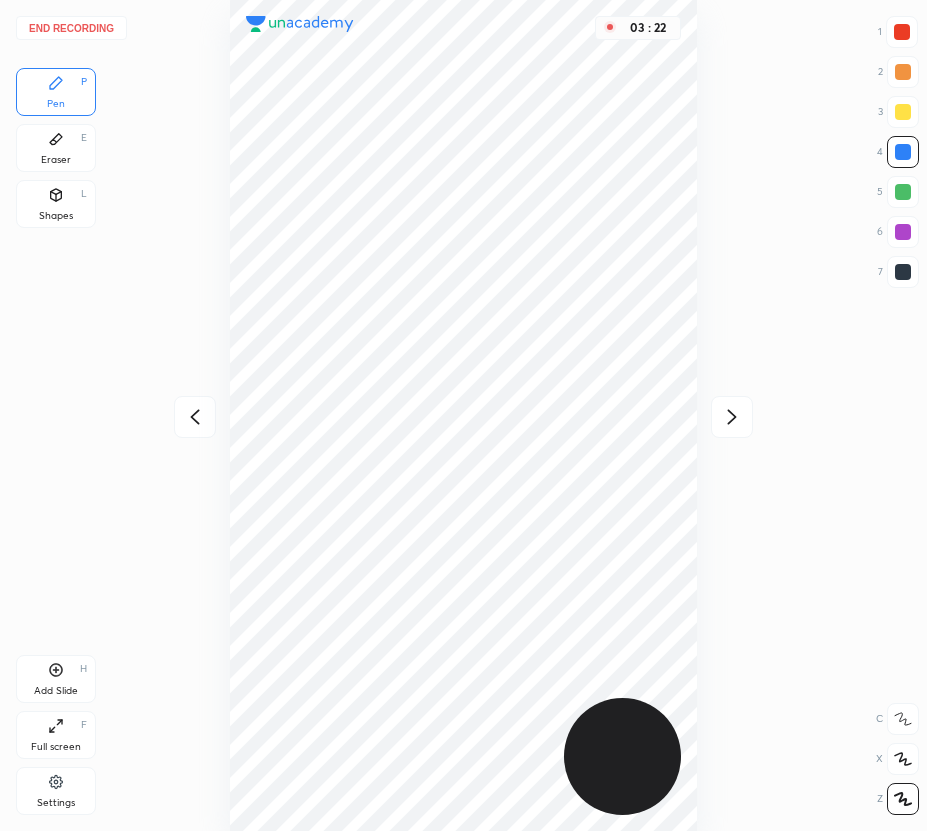 click 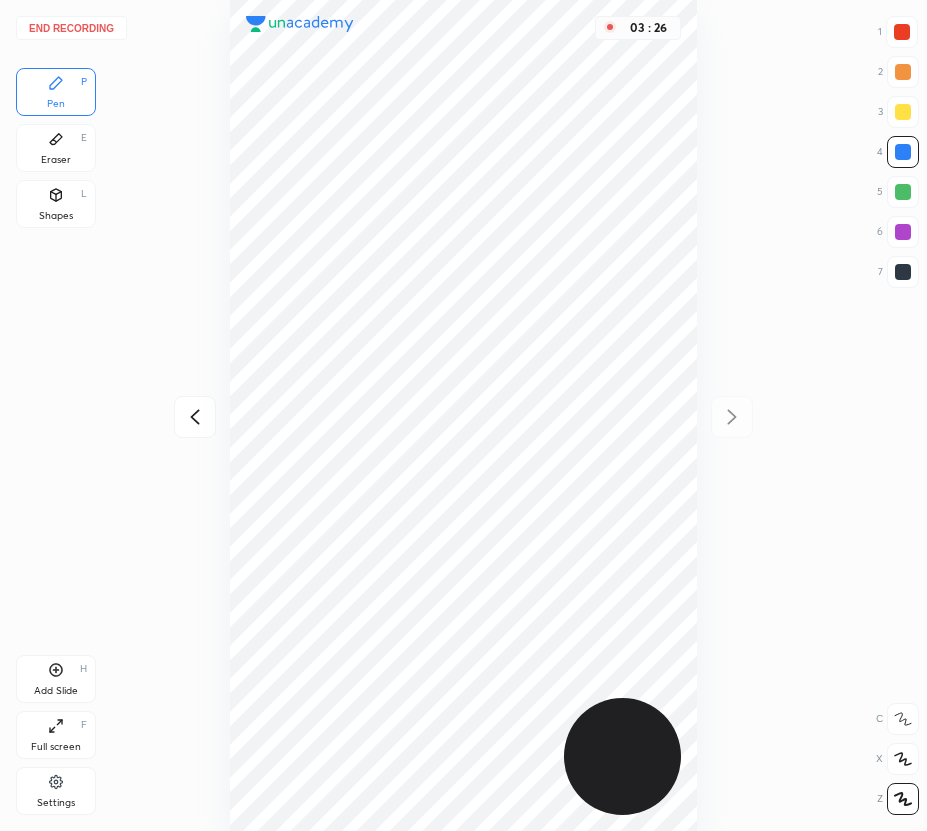 click 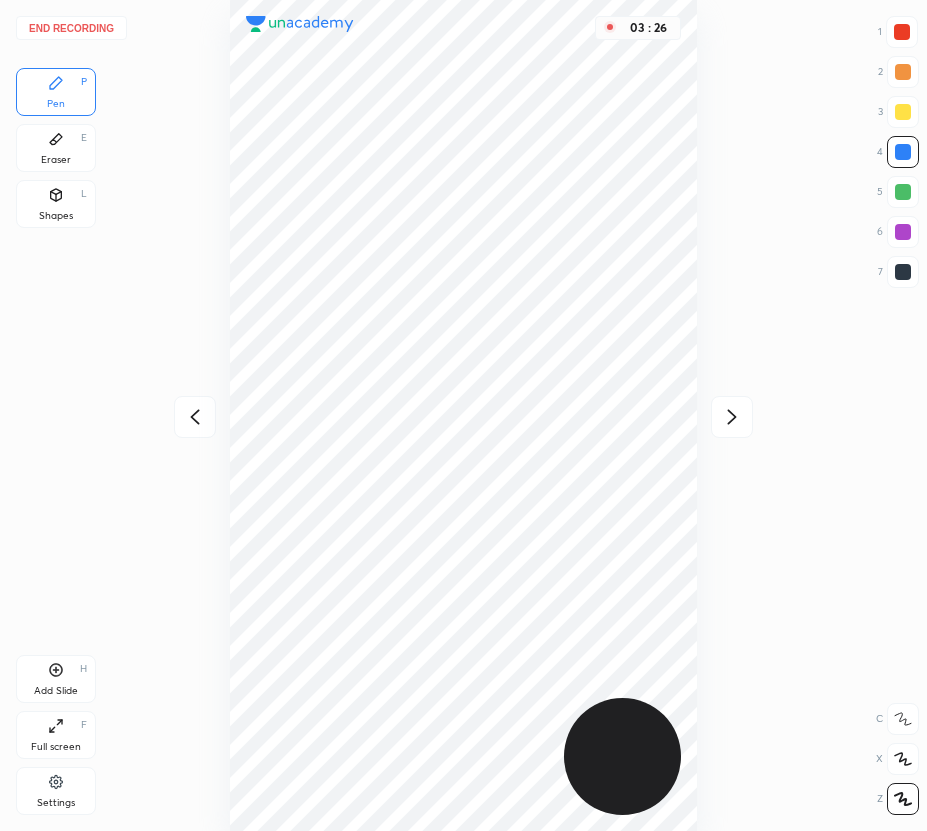 click 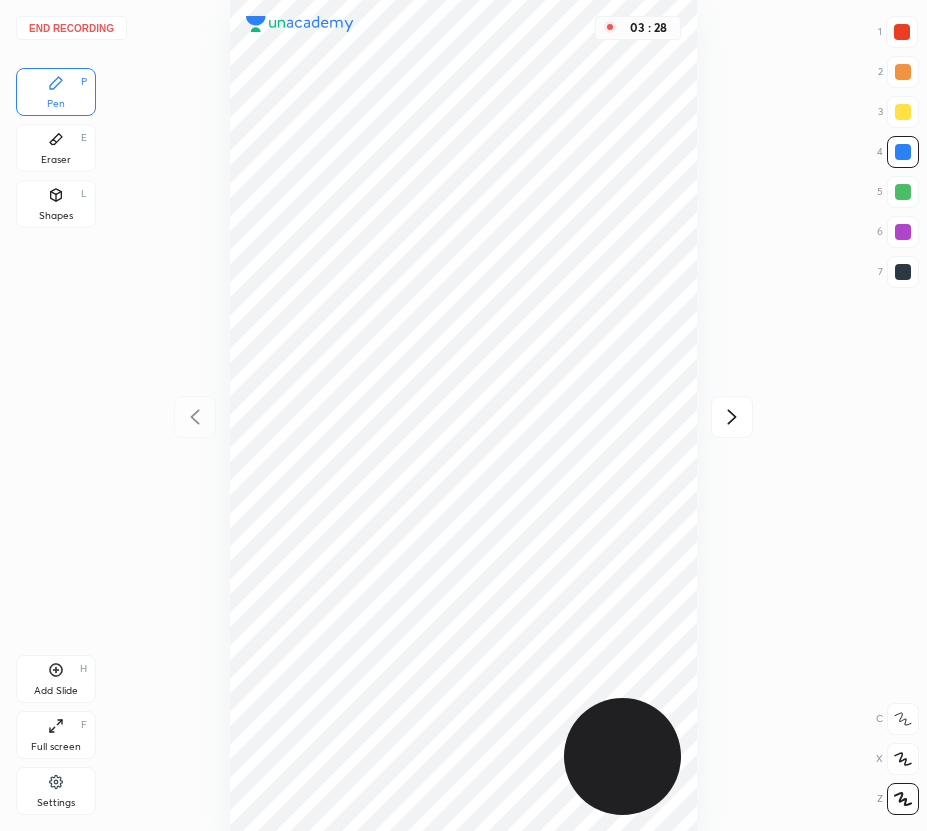 click 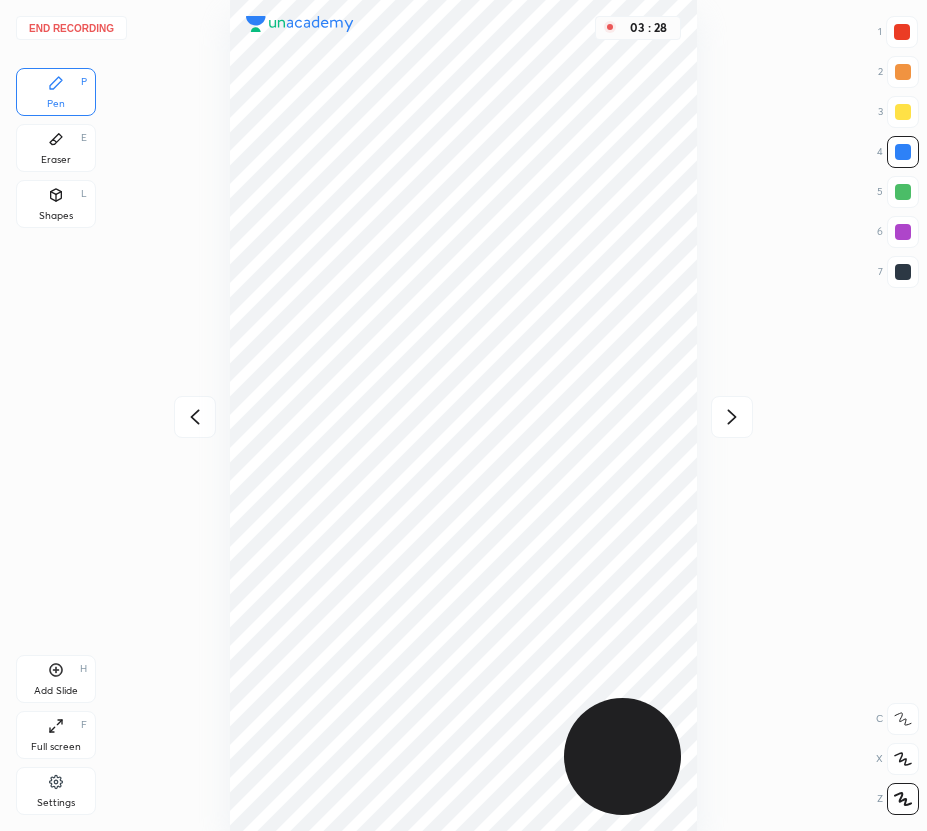 drag, startPoint x: 729, startPoint y: 419, endPoint x: 699, endPoint y: 410, distance: 31.320919 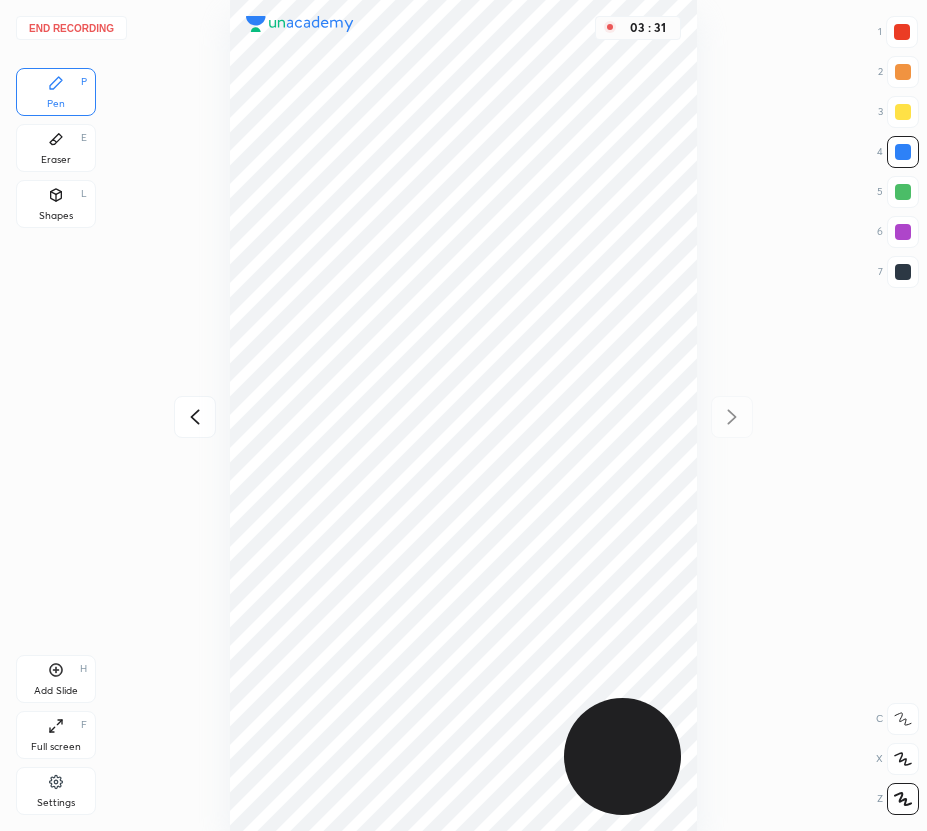 click 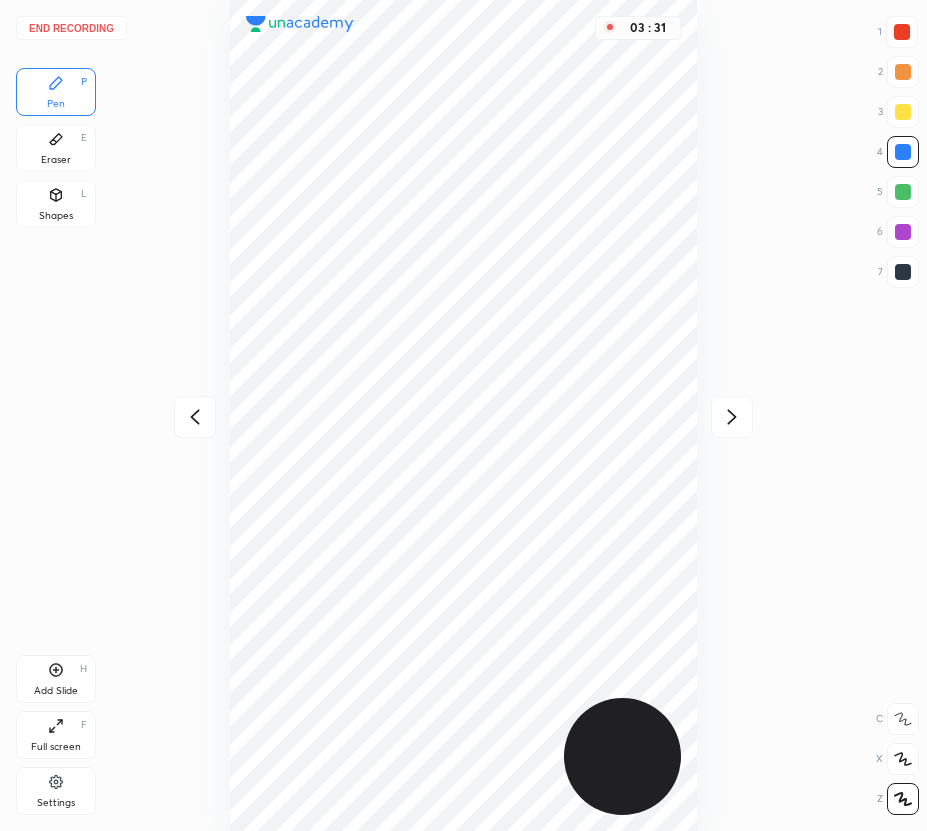 click 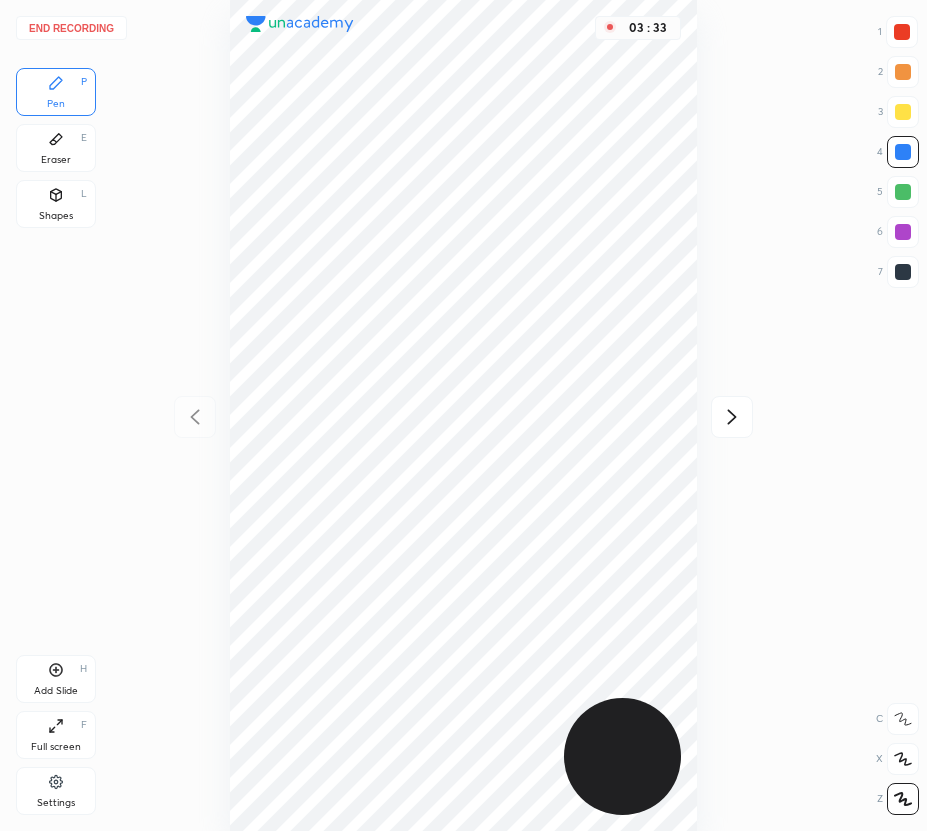 click 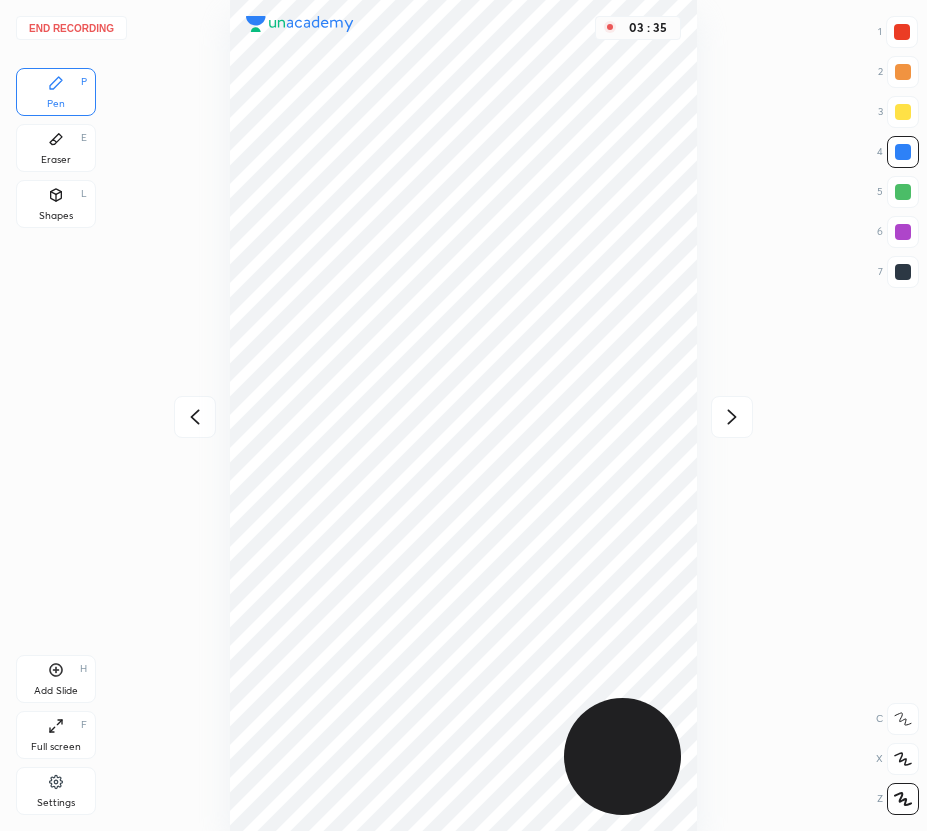 drag, startPoint x: 740, startPoint y: 419, endPoint x: 717, endPoint y: 392, distance: 35.468296 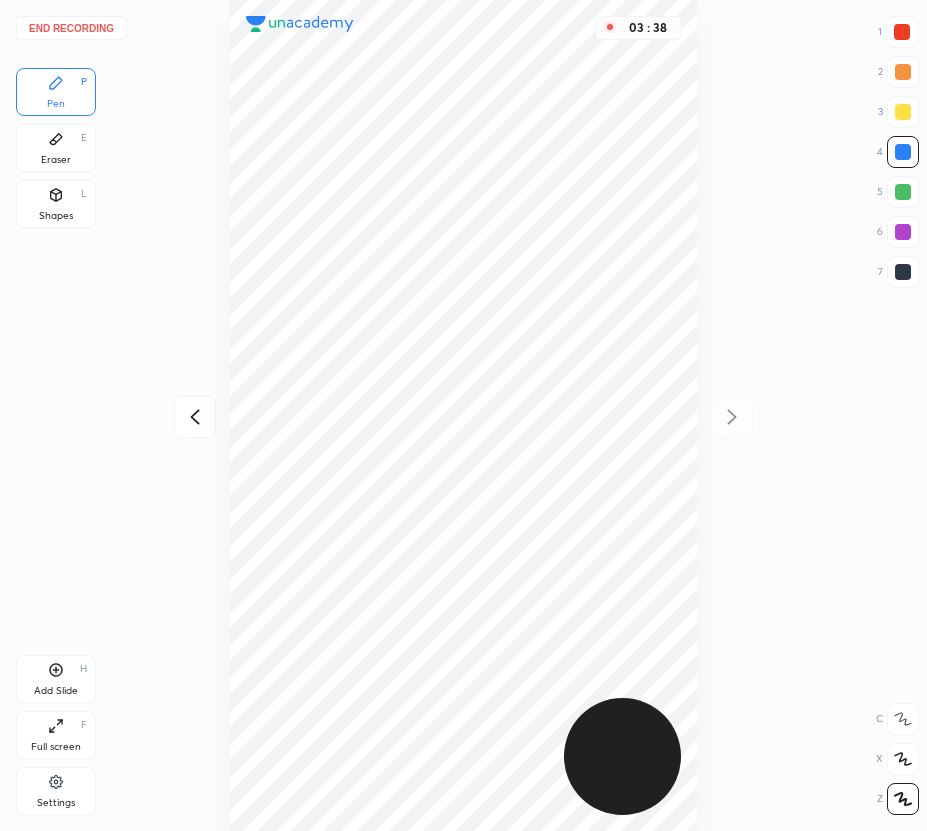 click 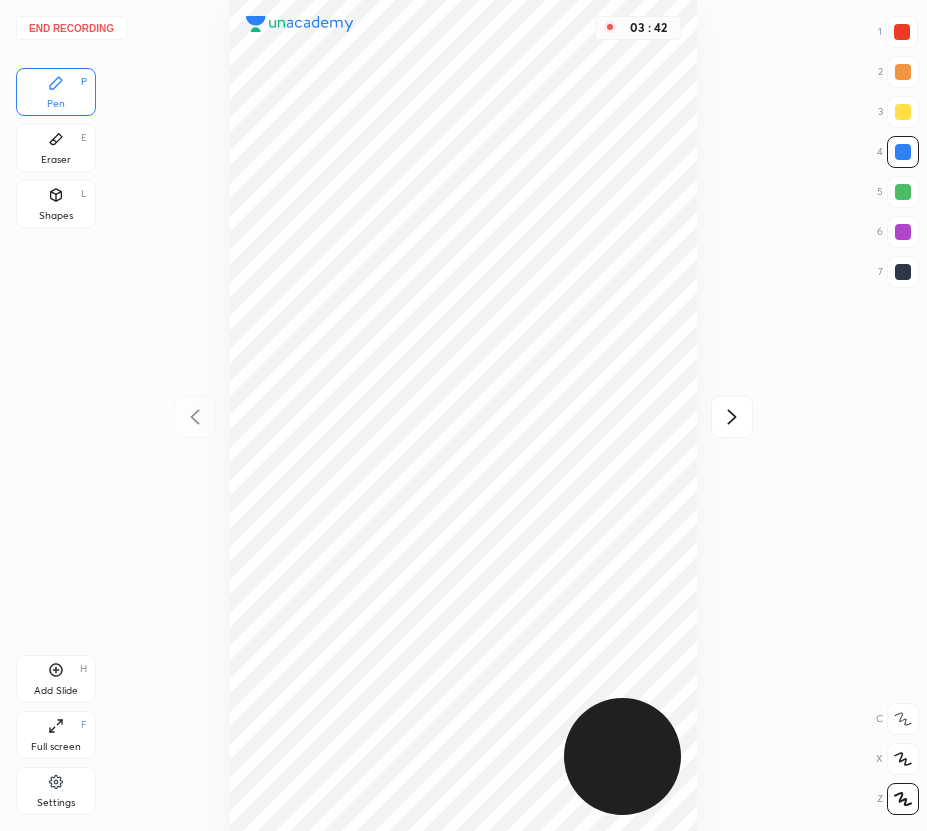 click 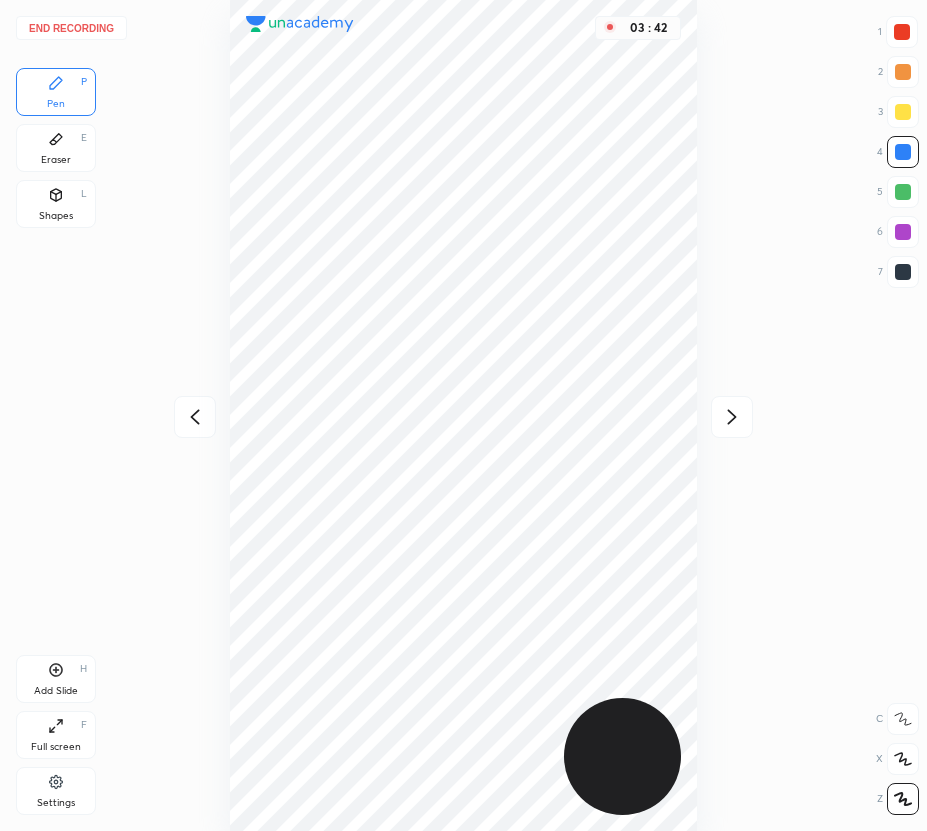 click 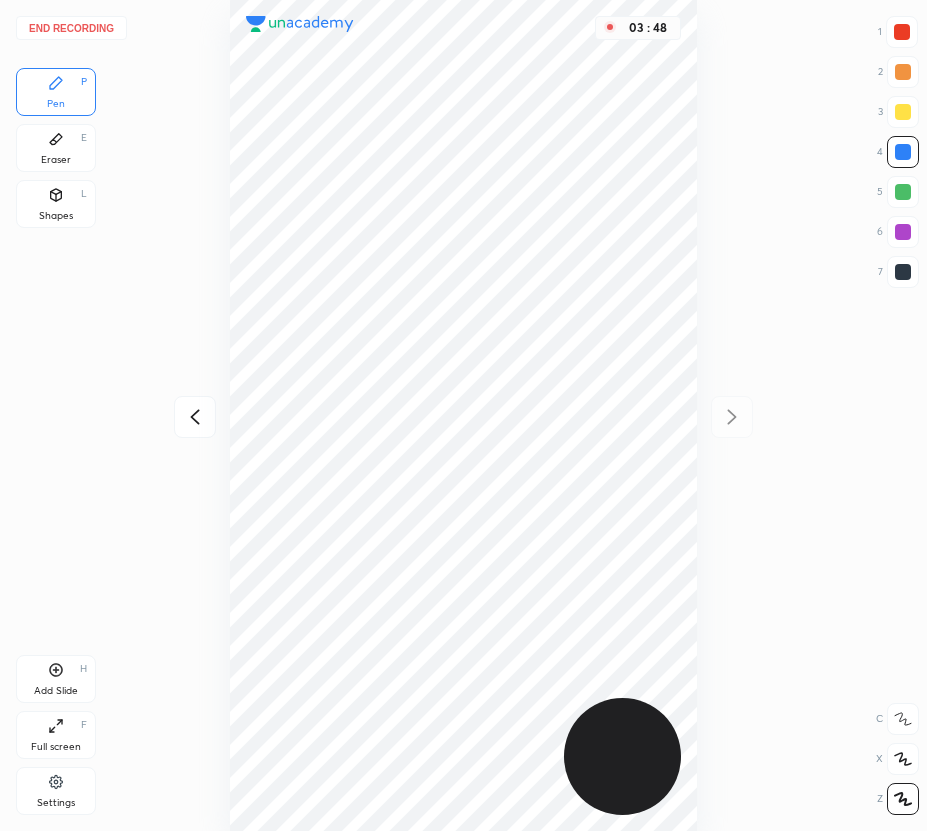 click 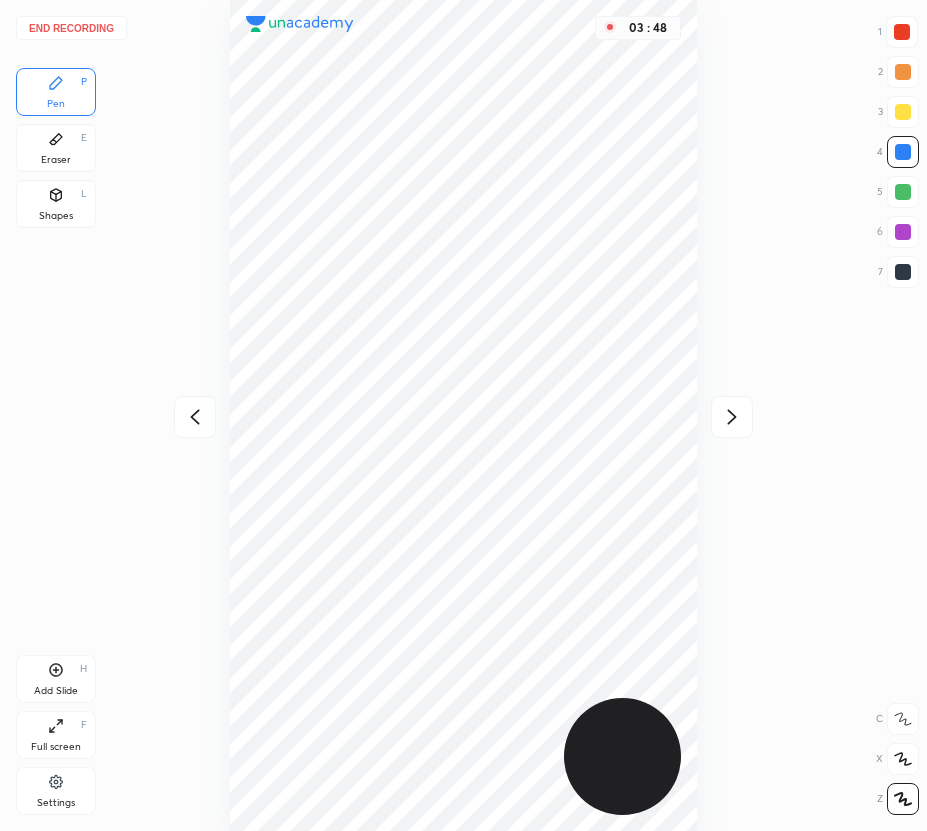 click 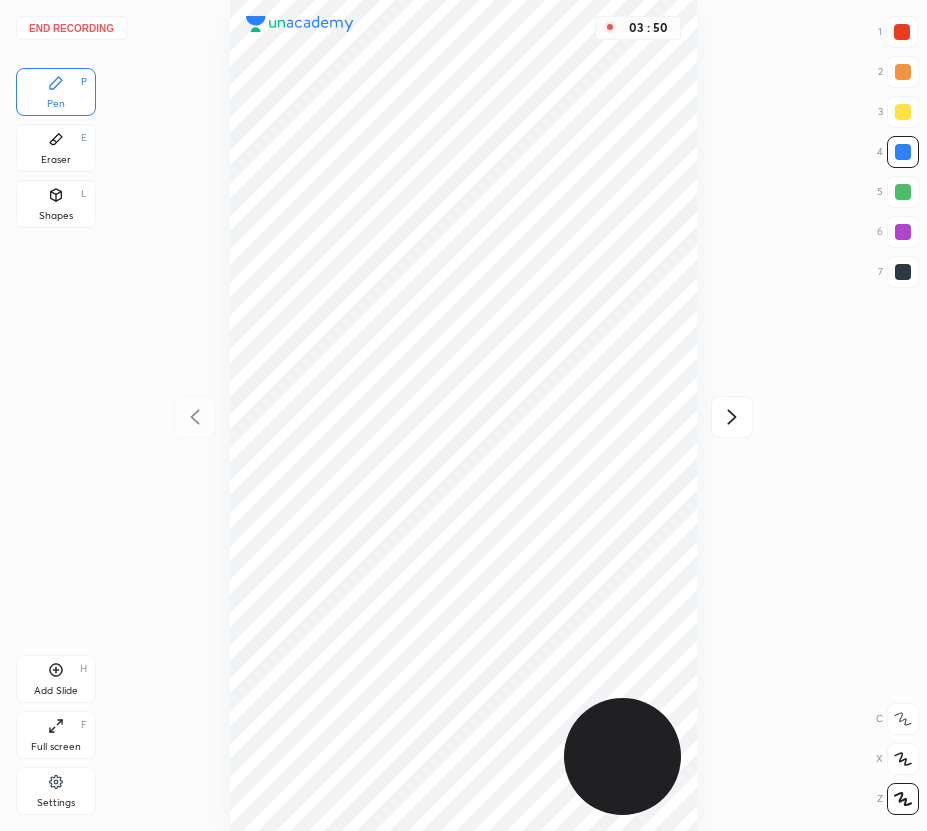 click 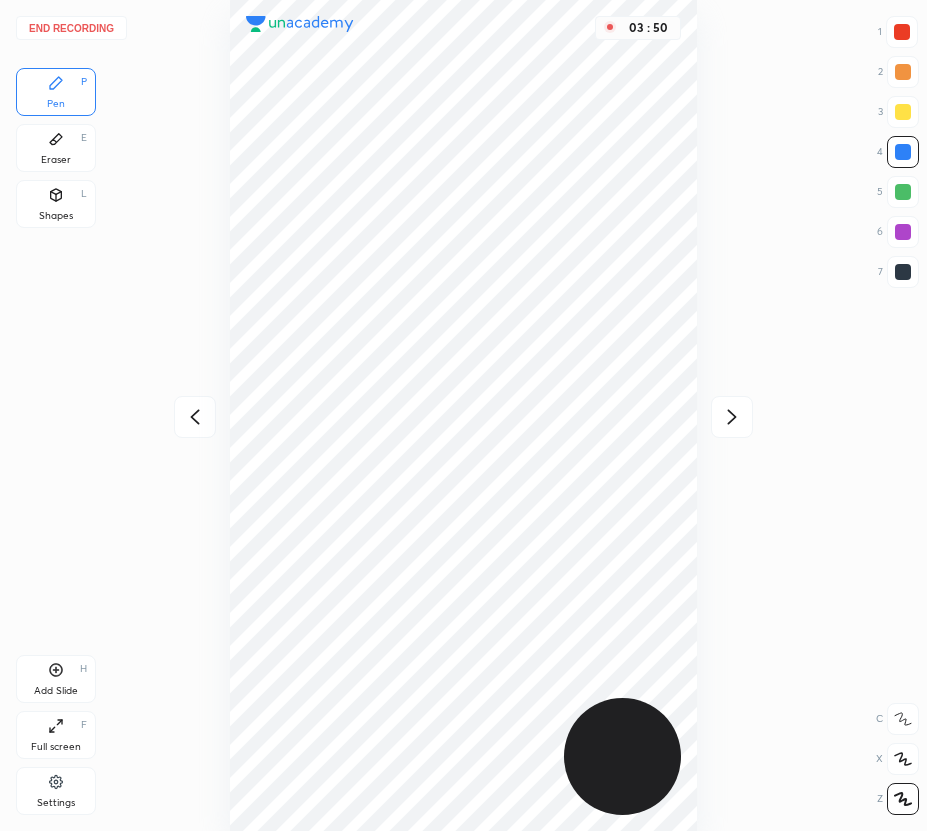 drag, startPoint x: 739, startPoint y: 420, endPoint x: 708, endPoint y: 410, distance: 32.572994 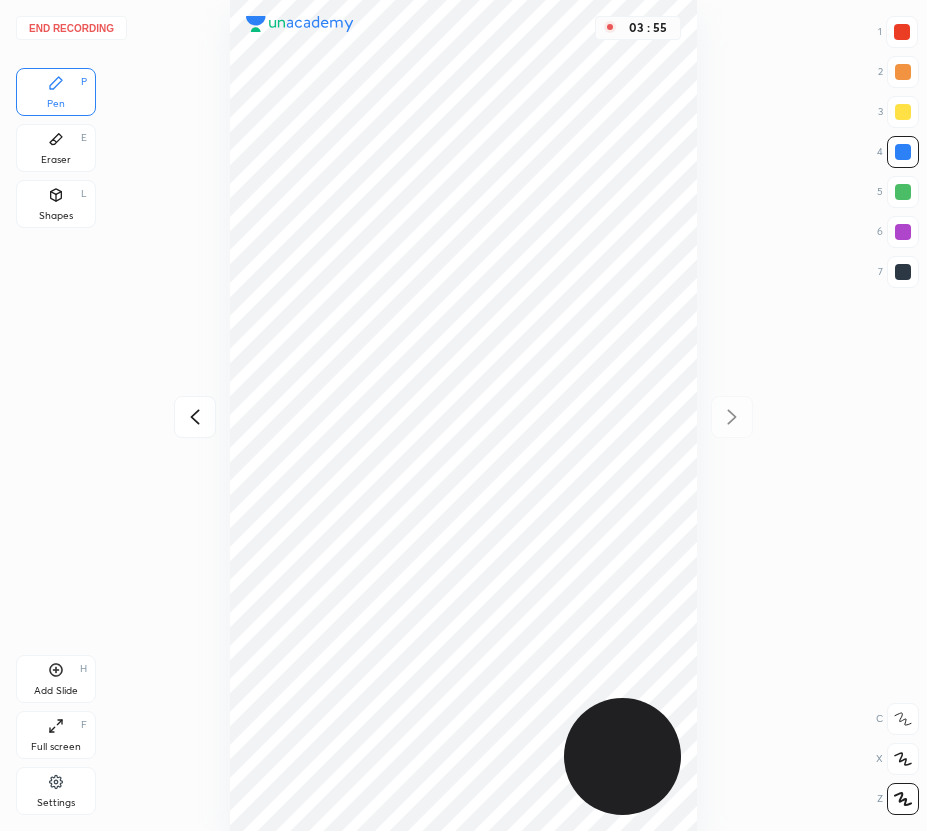drag, startPoint x: 75, startPoint y: 152, endPoint x: 125, endPoint y: 178, distance: 56.35601 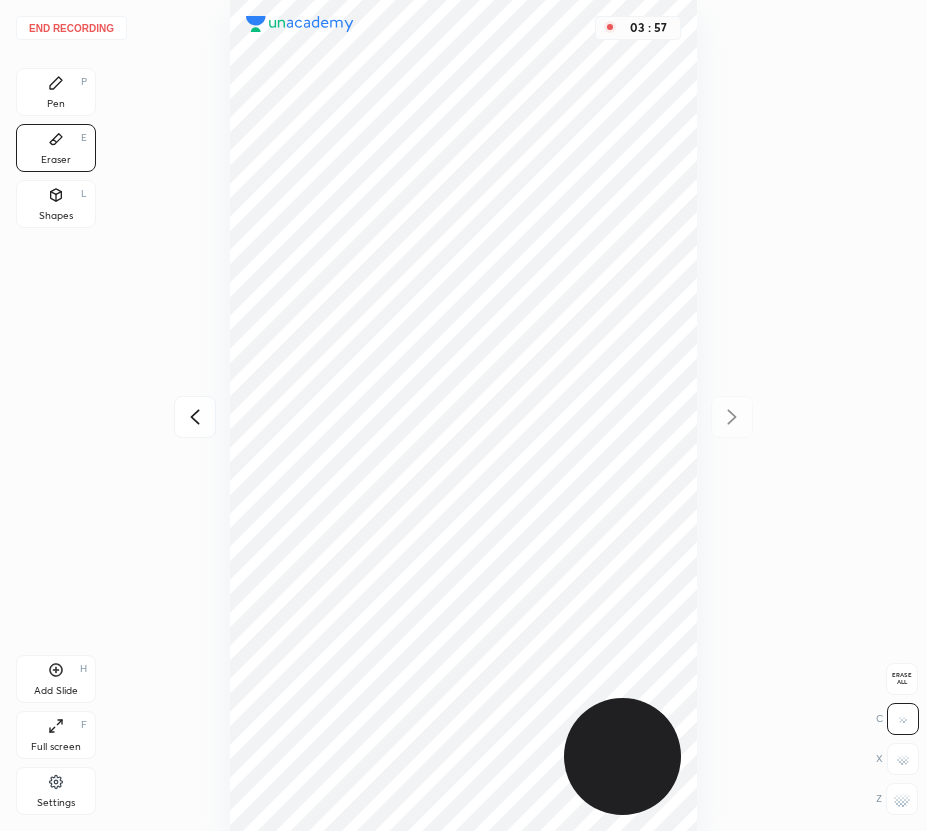click on "Pen P" at bounding box center (56, 92) 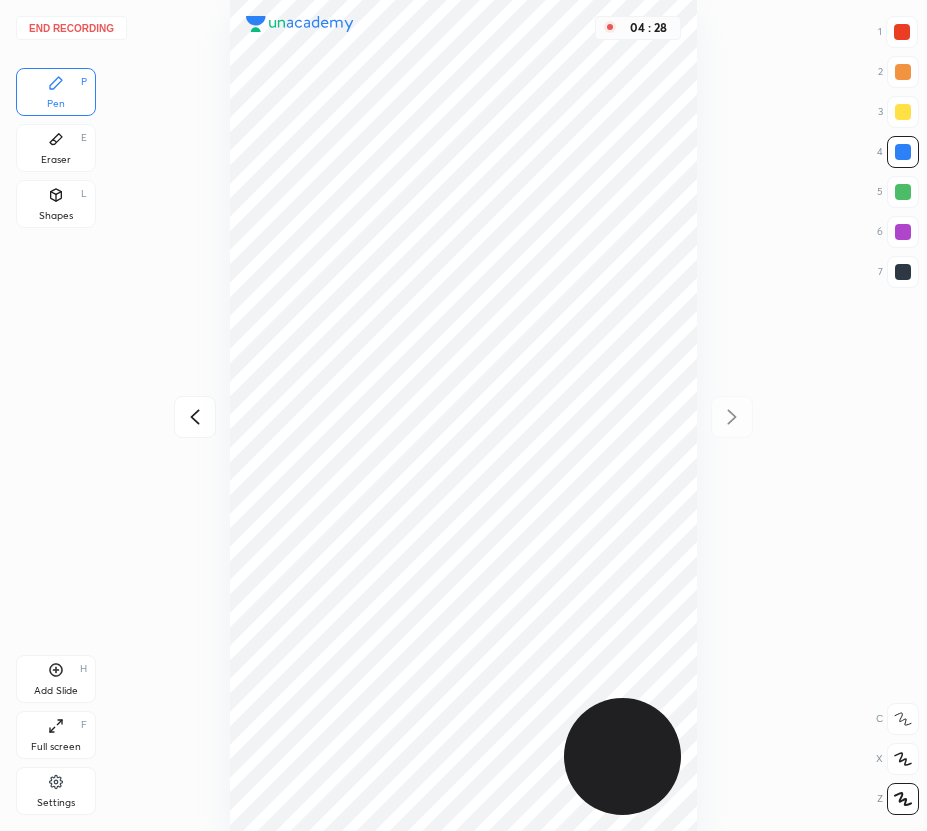 click 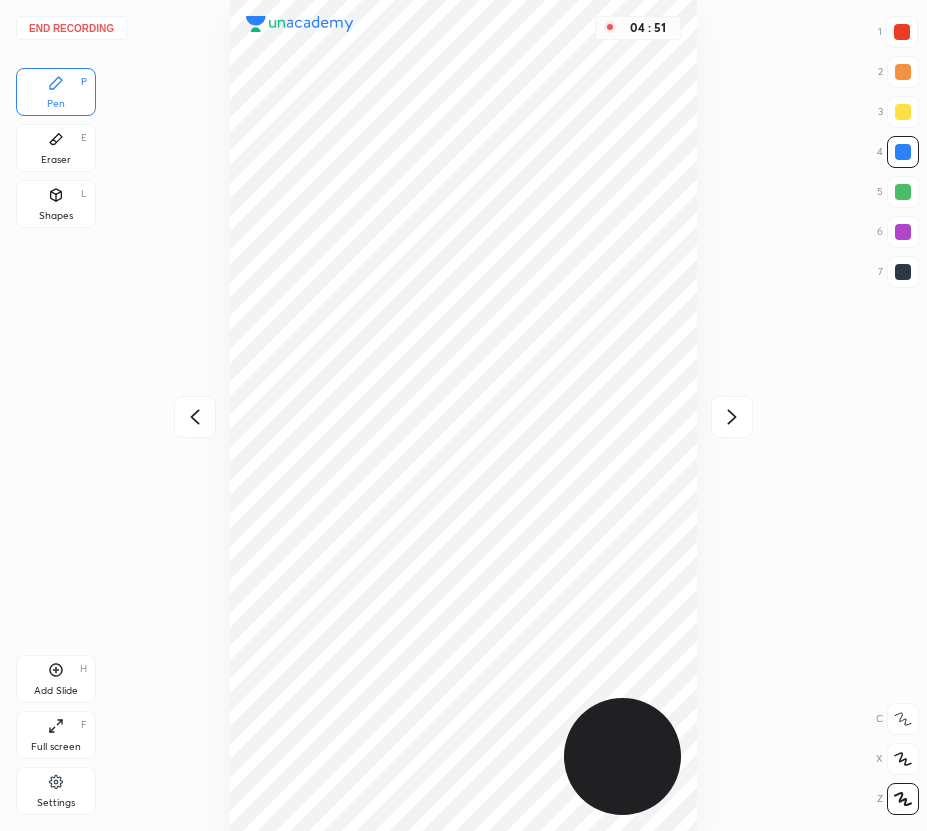 click 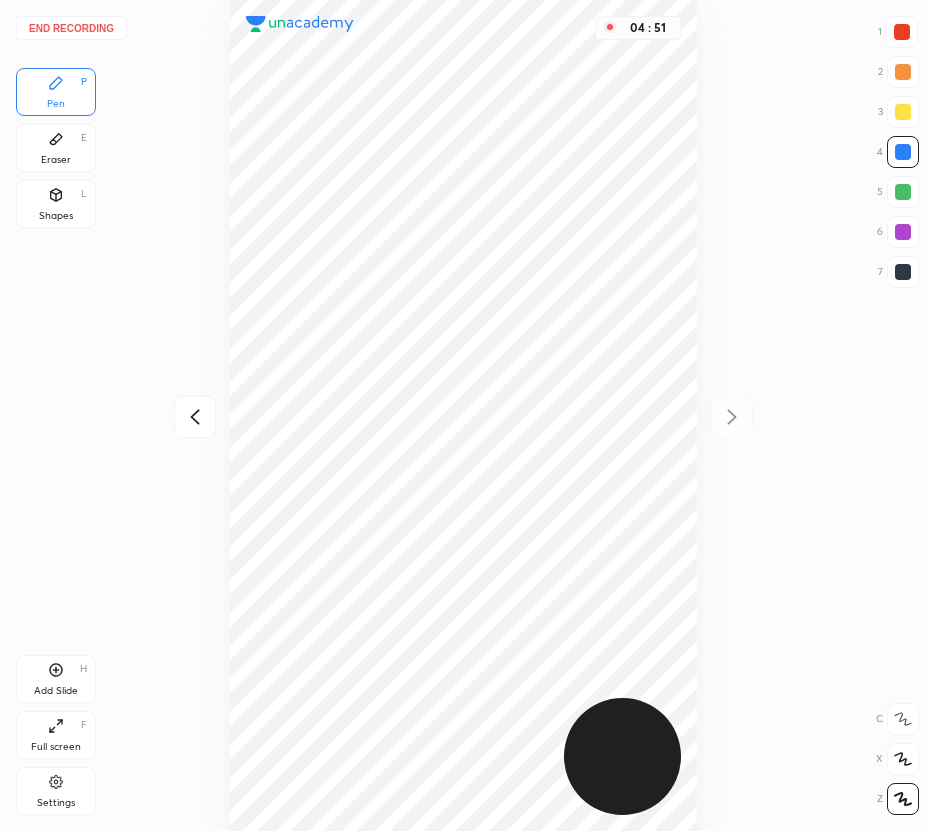 click on "04 : 51" at bounding box center [463, 415] 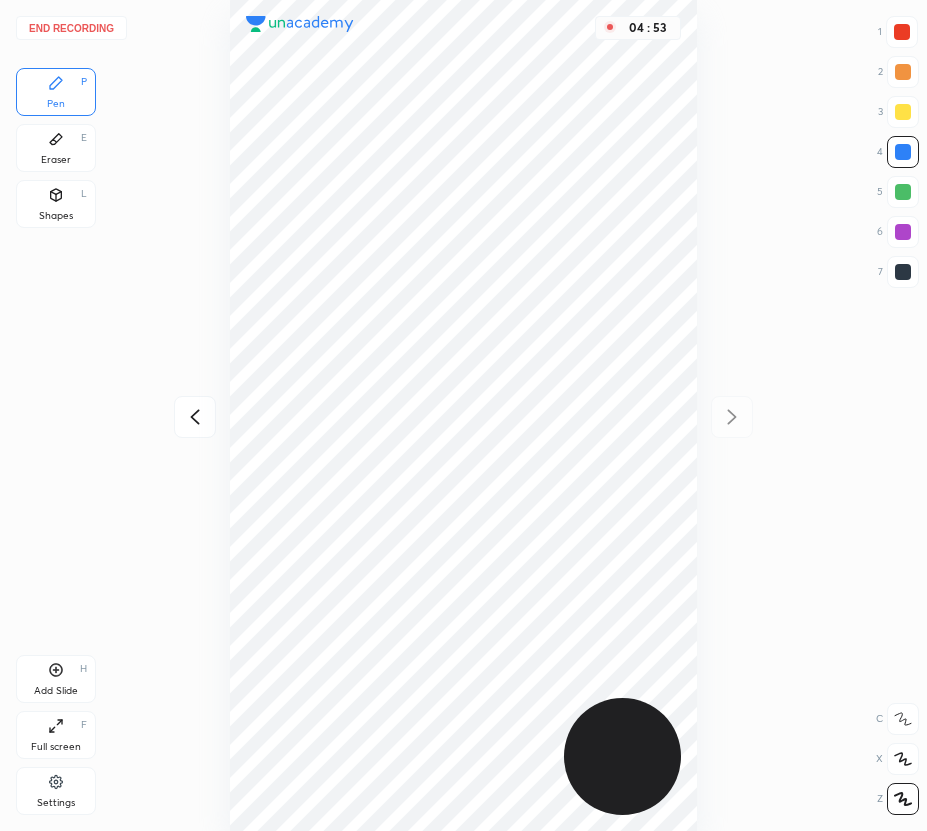 click 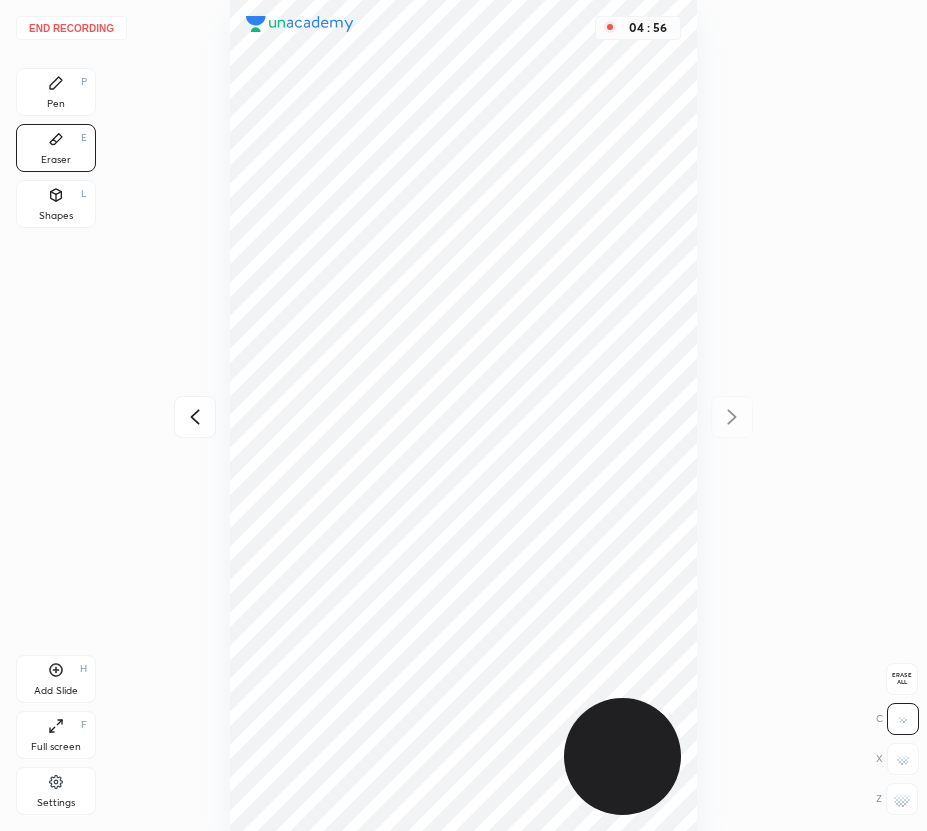 click on "Pen P" at bounding box center (56, 92) 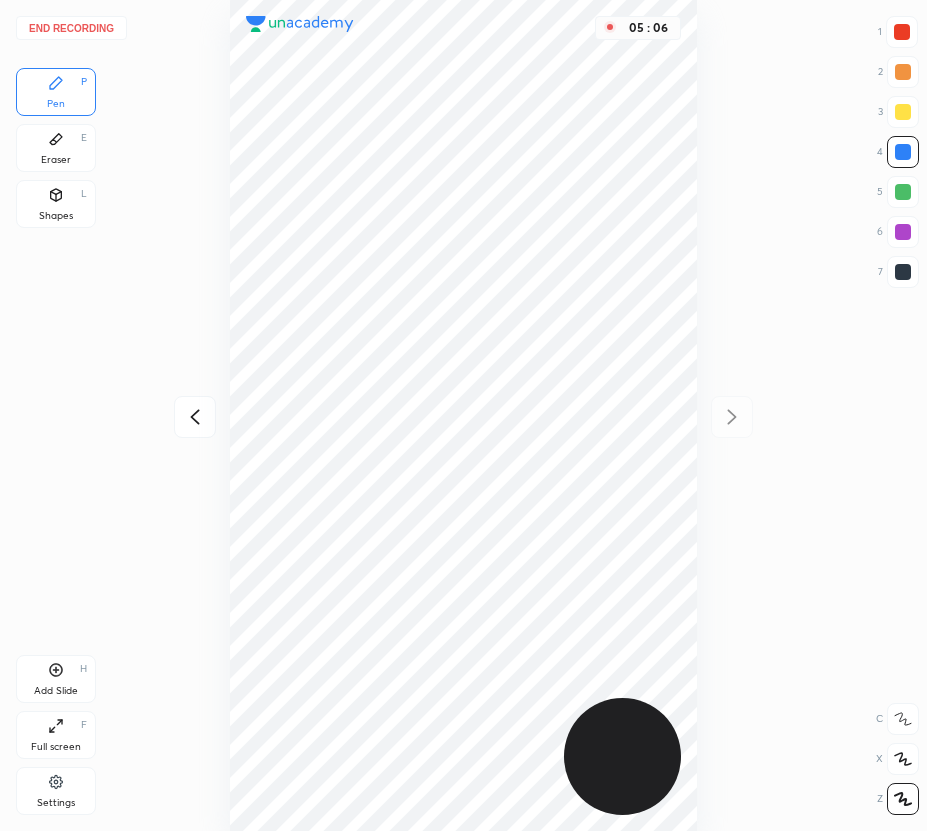 click on "End recording" at bounding box center [71, 28] 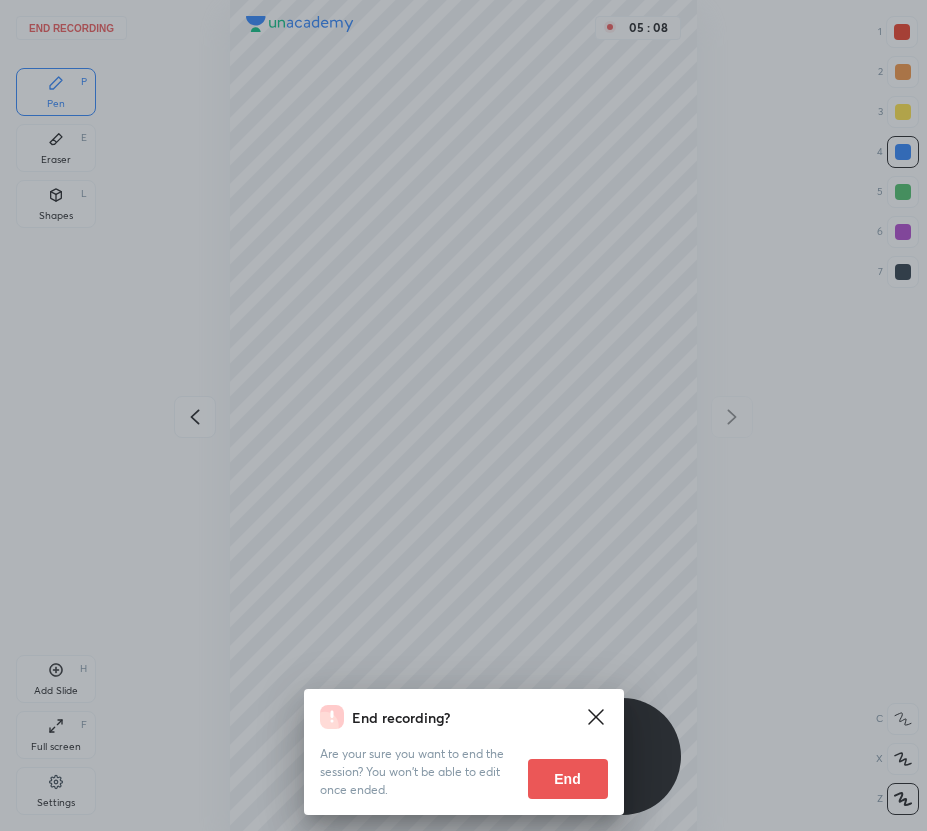 drag, startPoint x: 587, startPoint y: 777, endPoint x: 603, endPoint y: 763, distance: 21.260292 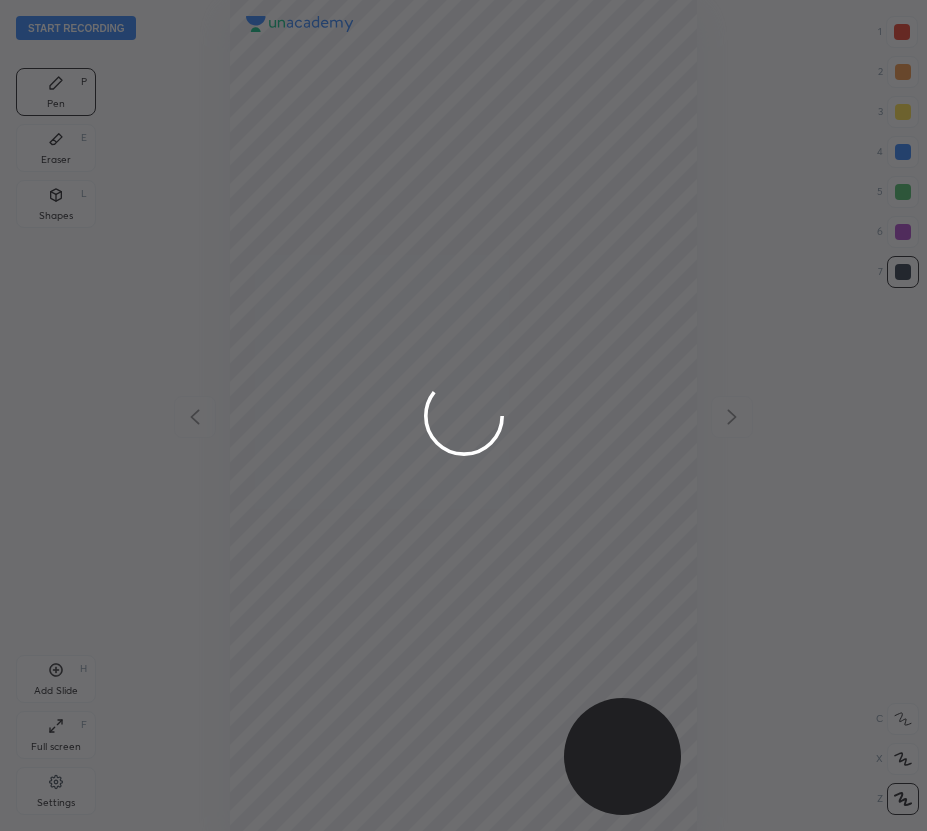 scroll, scrollTop: 99169, scrollLeft: 99393, axis: both 